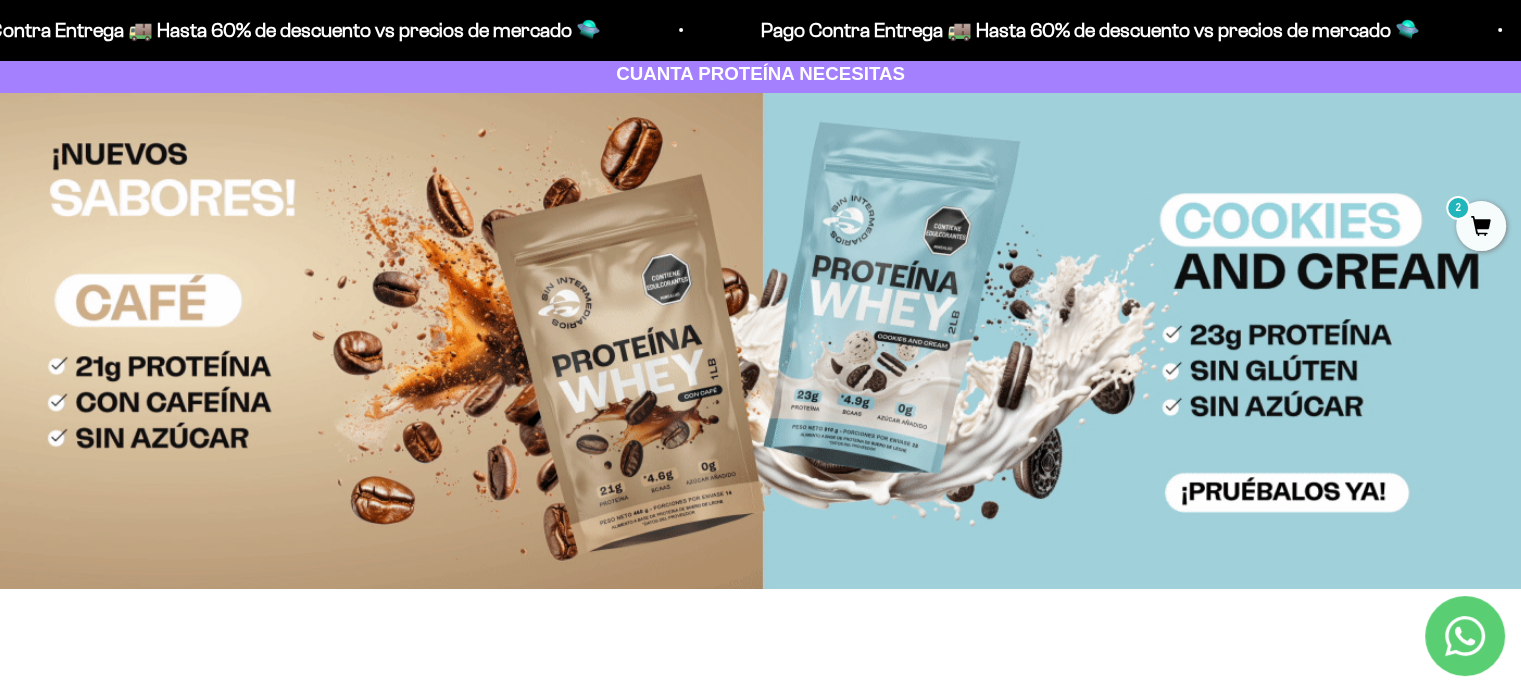scroll, scrollTop: 68, scrollLeft: 0, axis: vertical 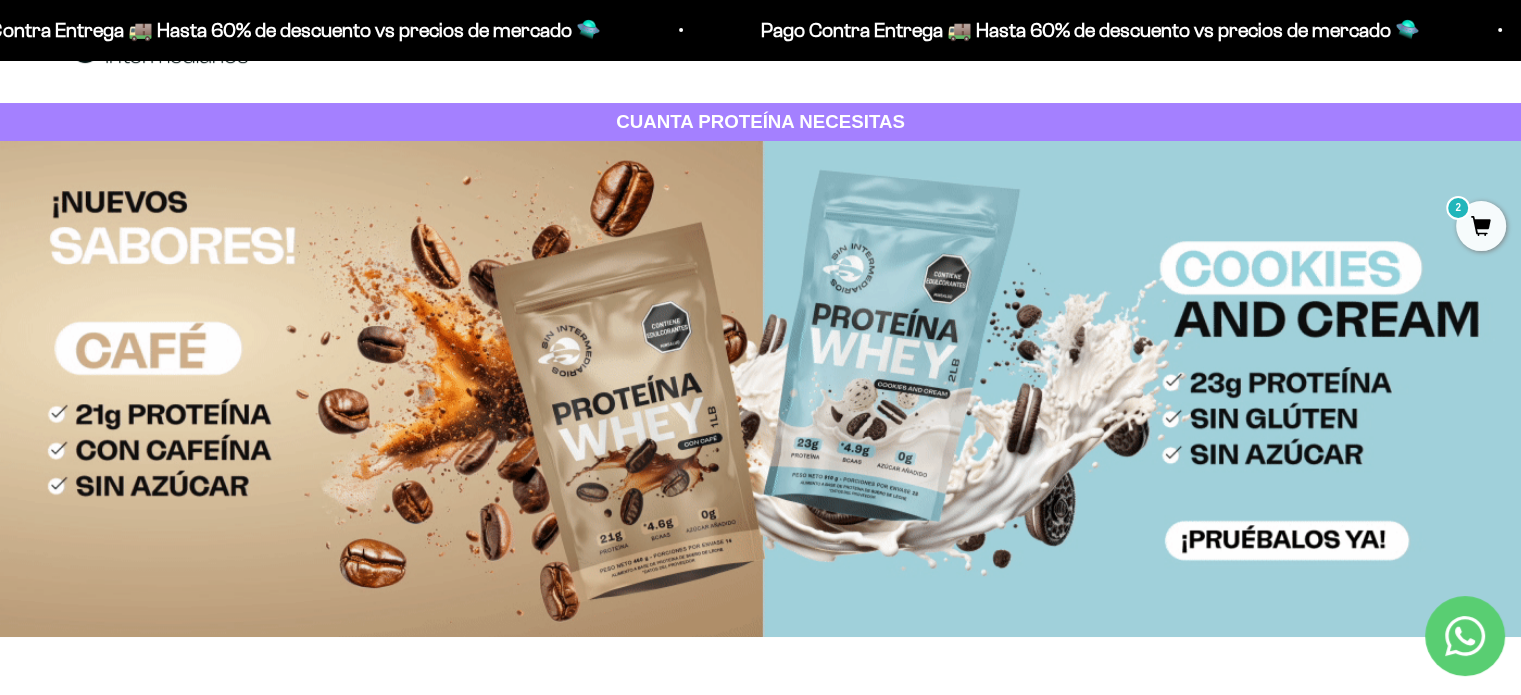 click on "CUANTA PROTEÍNA NECESITAS" at bounding box center (760, 121) 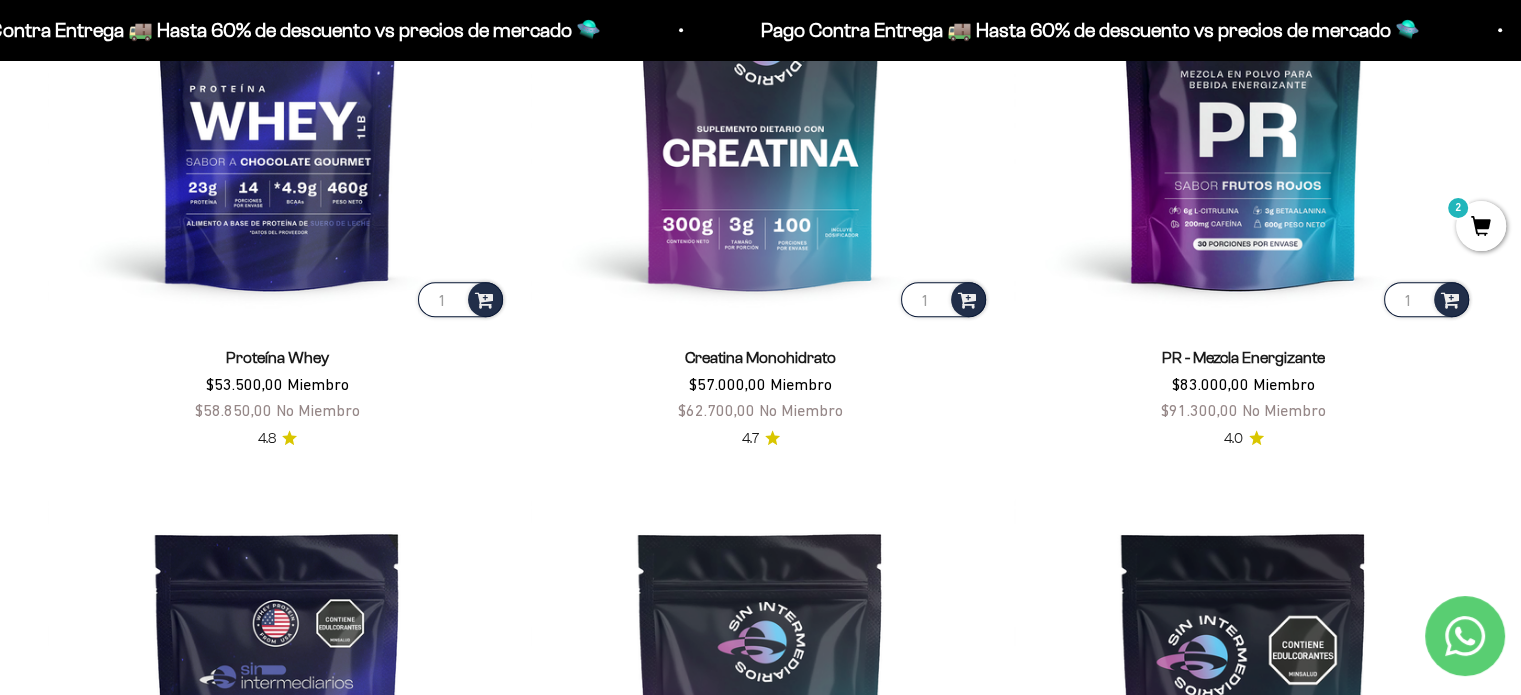 scroll, scrollTop: 1082, scrollLeft: 0, axis: vertical 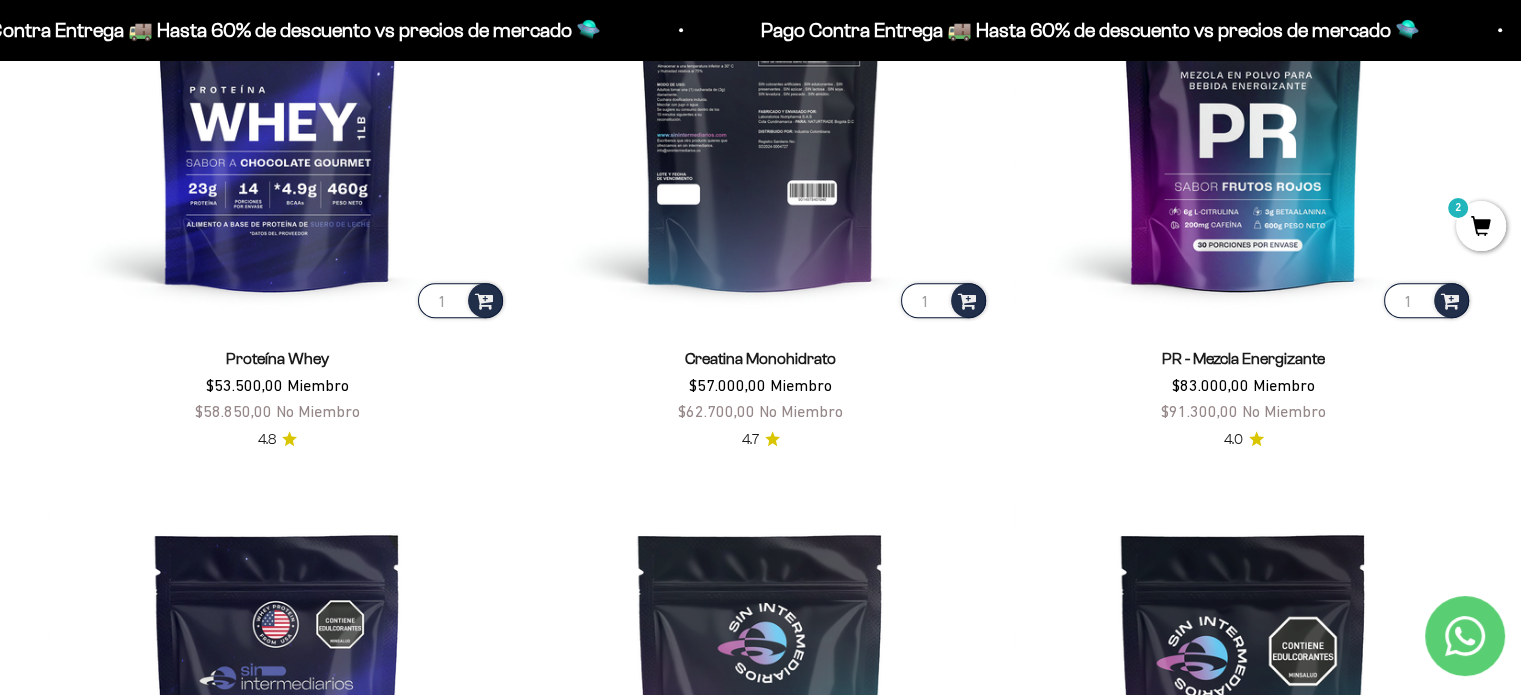 click at bounding box center [760, 92] 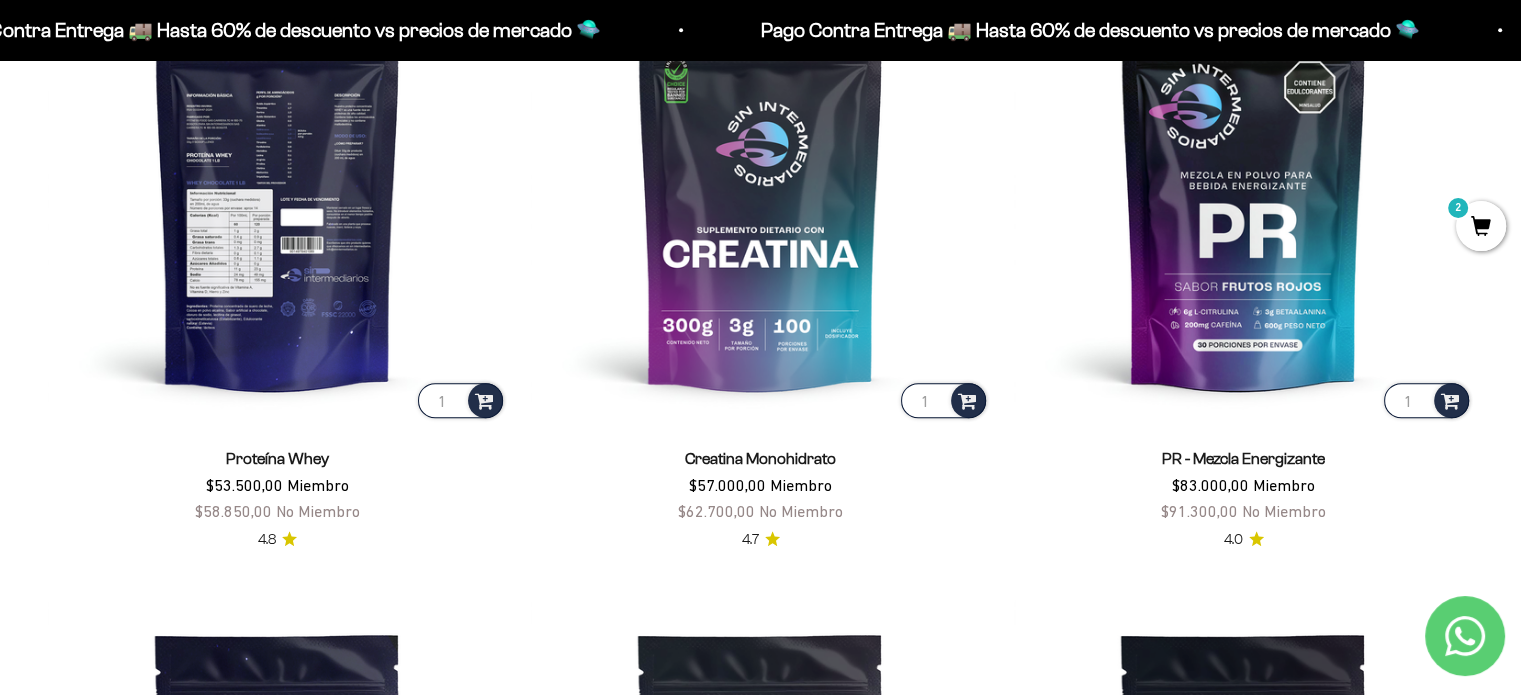 scroll, scrollTop: 980, scrollLeft: 0, axis: vertical 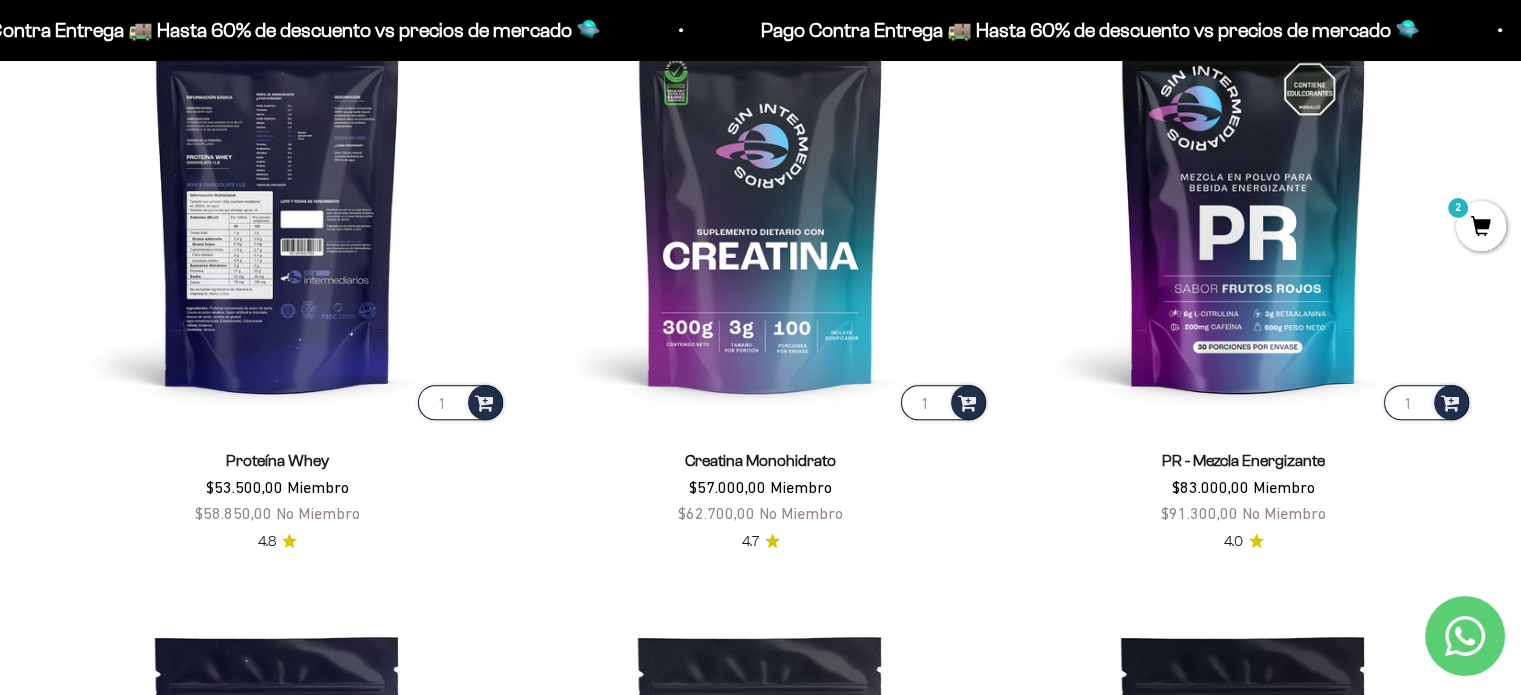 click at bounding box center (277, 194) 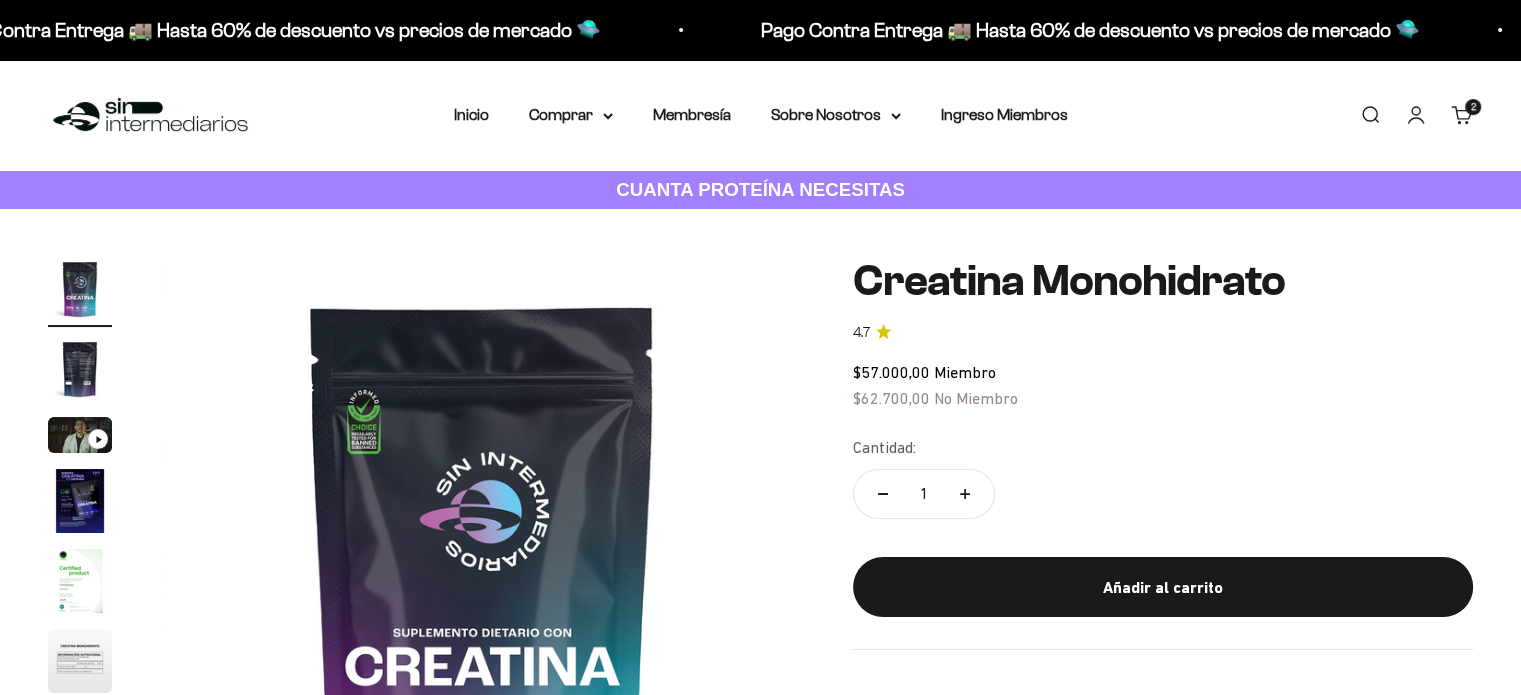 scroll, scrollTop: 136, scrollLeft: 0, axis: vertical 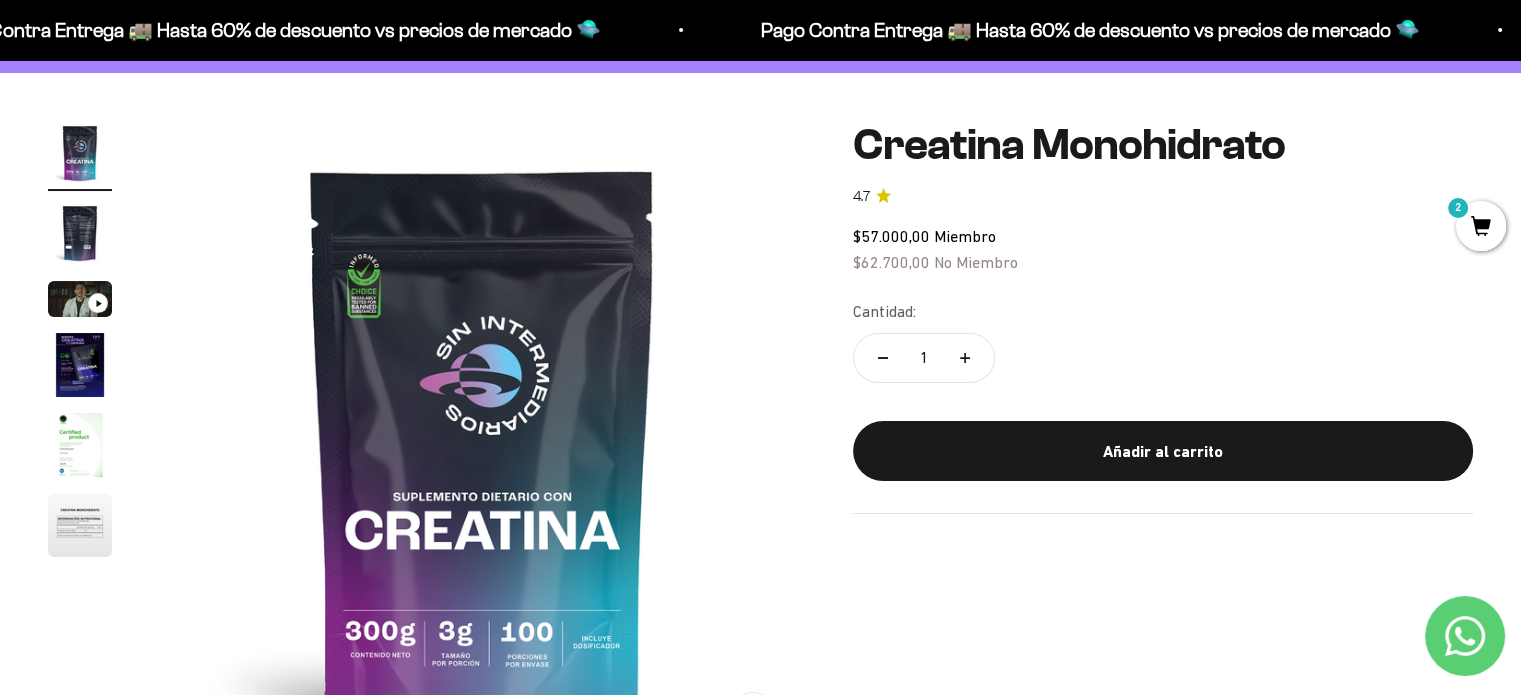 click 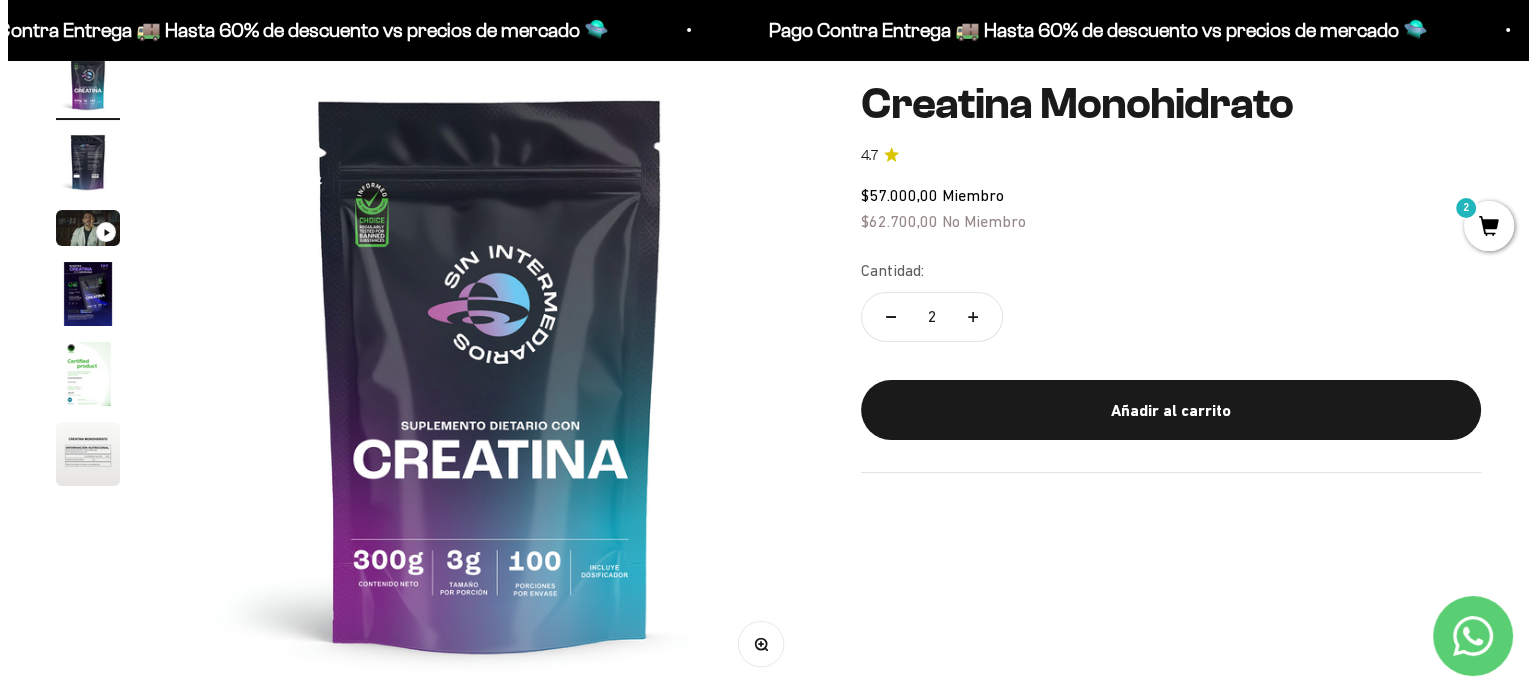 scroll, scrollTop: 208, scrollLeft: 0, axis: vertical 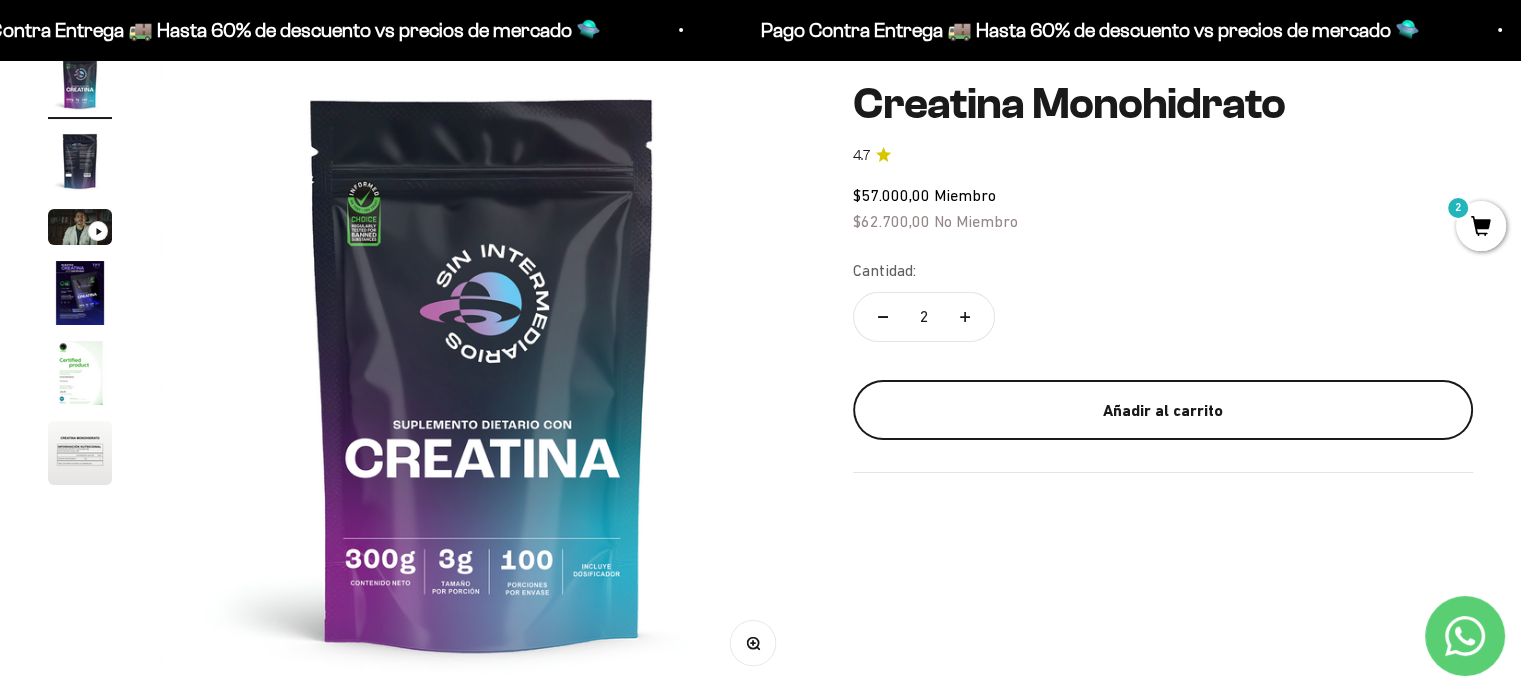 click on "Añadir al carrito" at bounding box center [1163, 410] 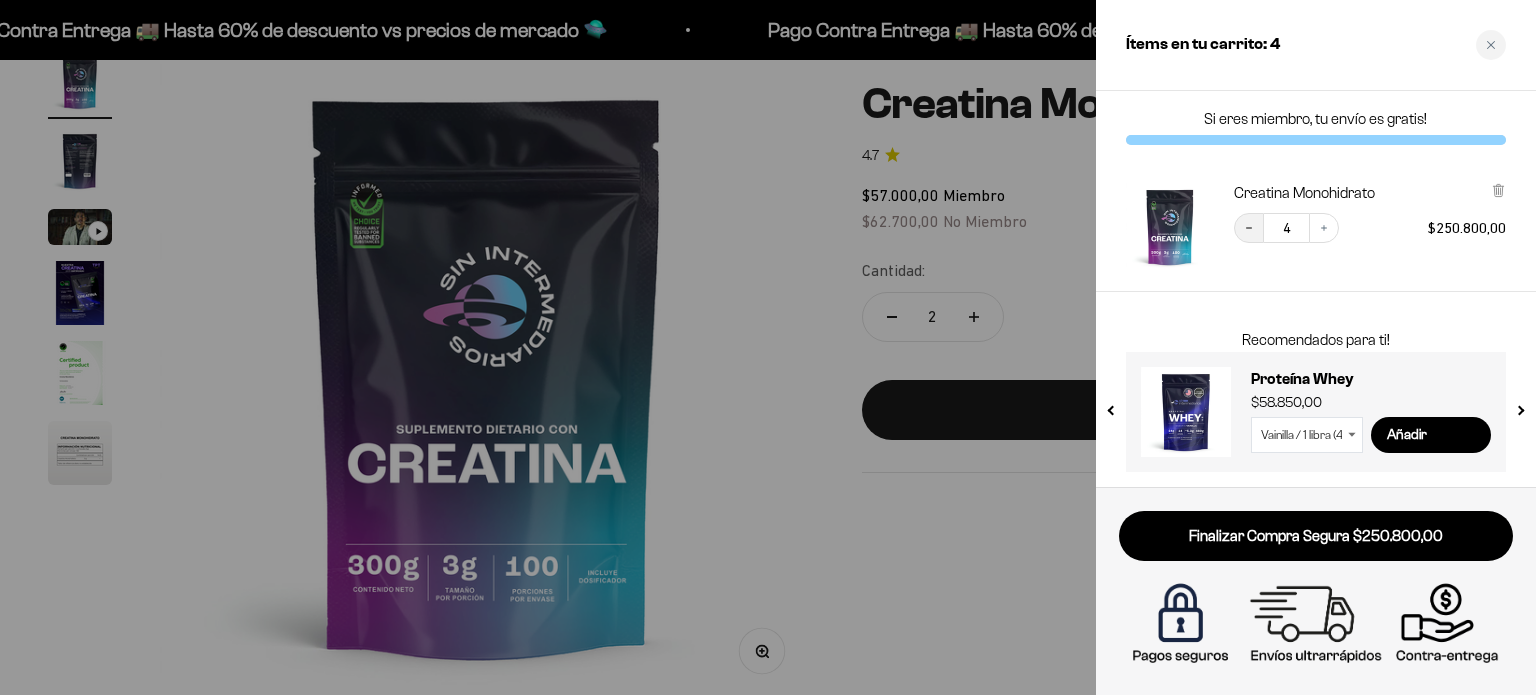 click on "Decrease quantity" at bounding box center [1249, 228] 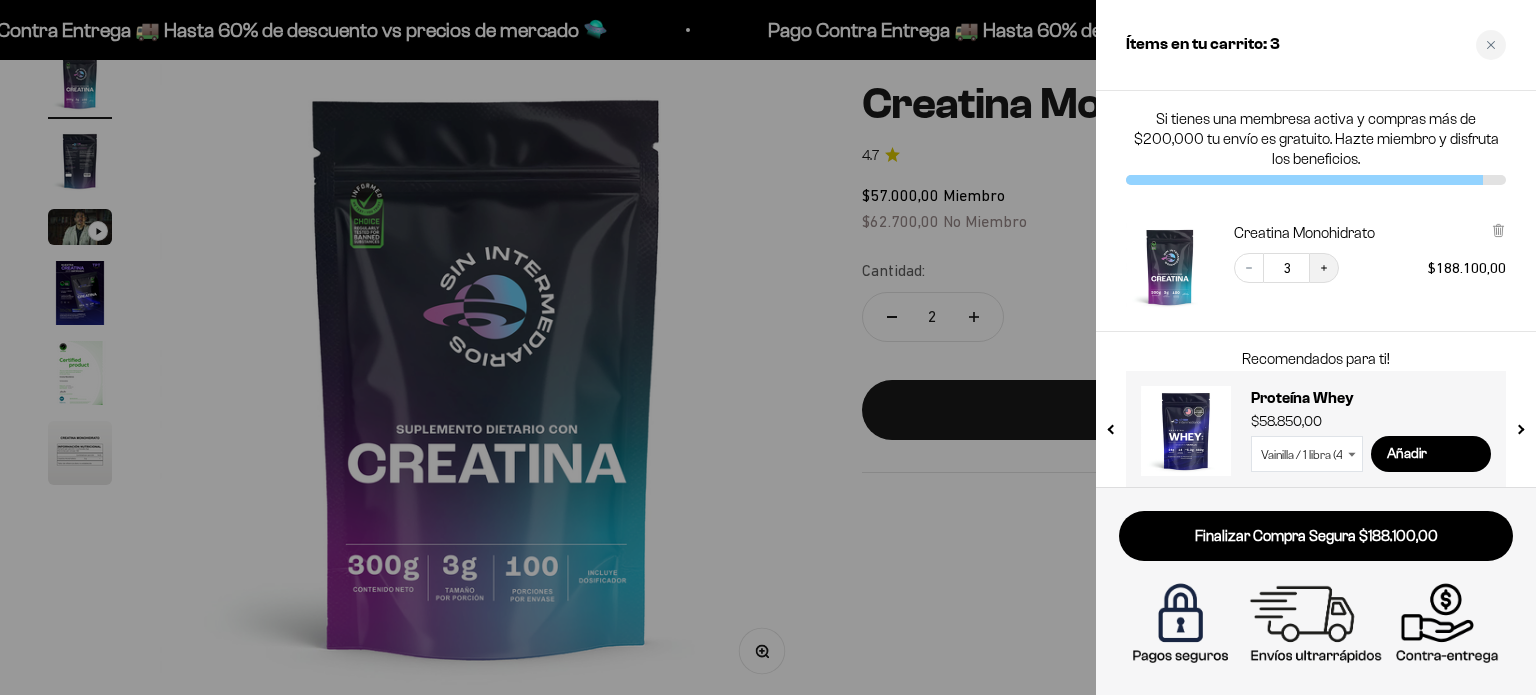 click on "Increase quantity" at bounding box center [1324, 268] 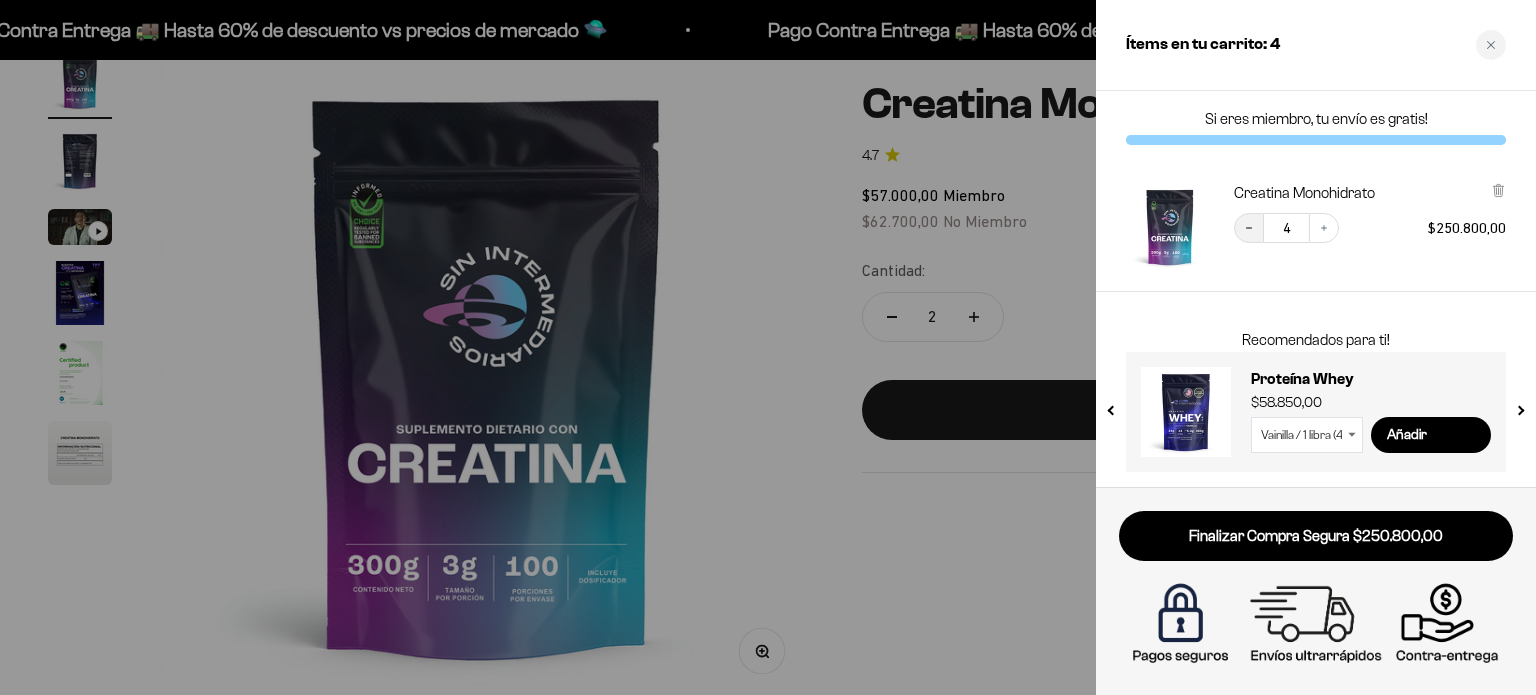 click 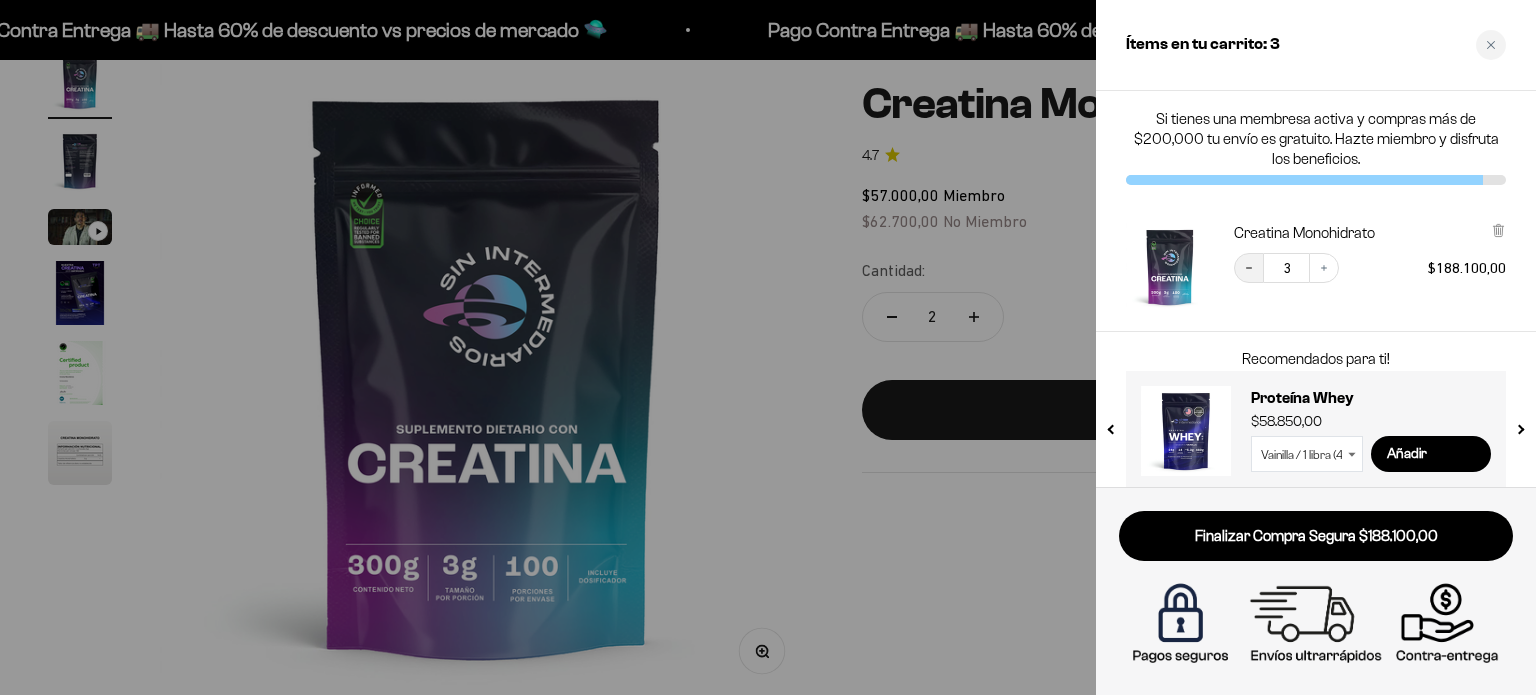 click 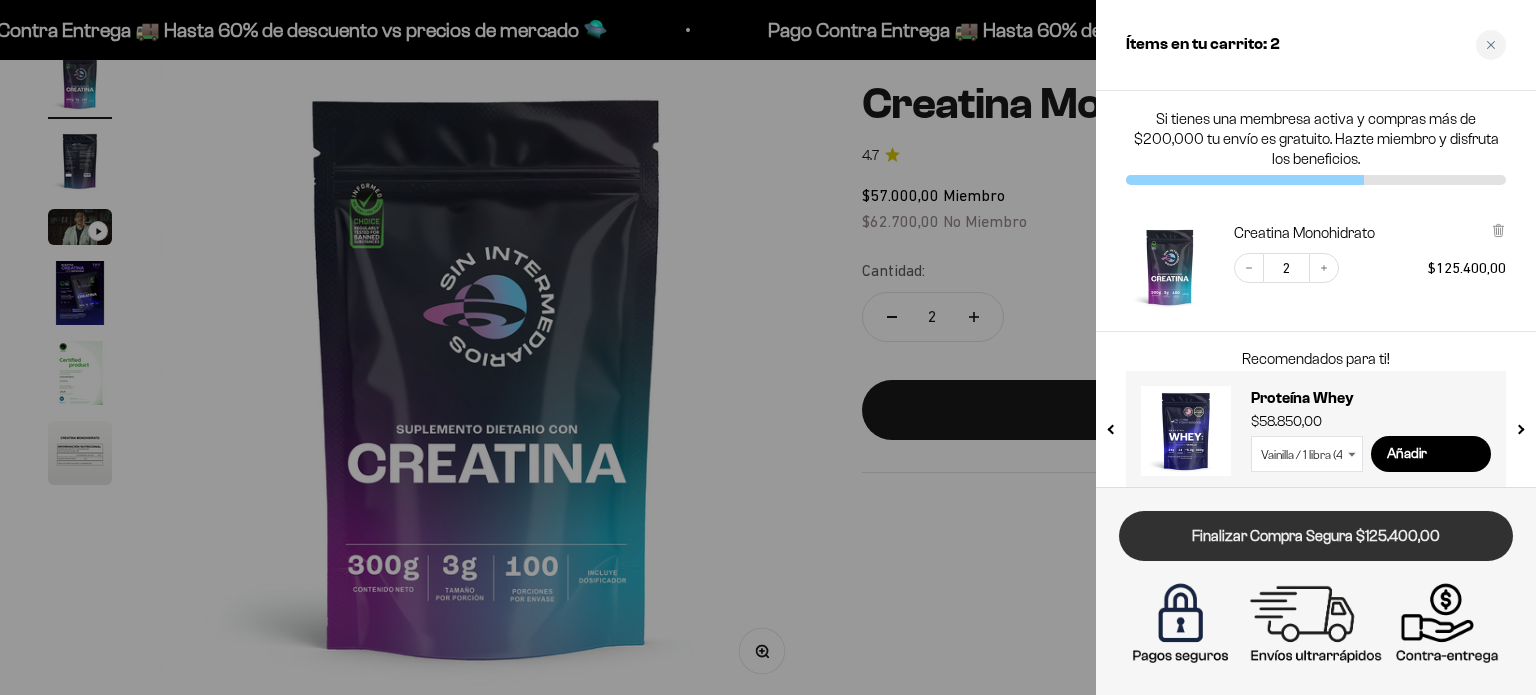 click on "Finalizar Compra Segura $125.400,00" at bounding box center (1316, 536) 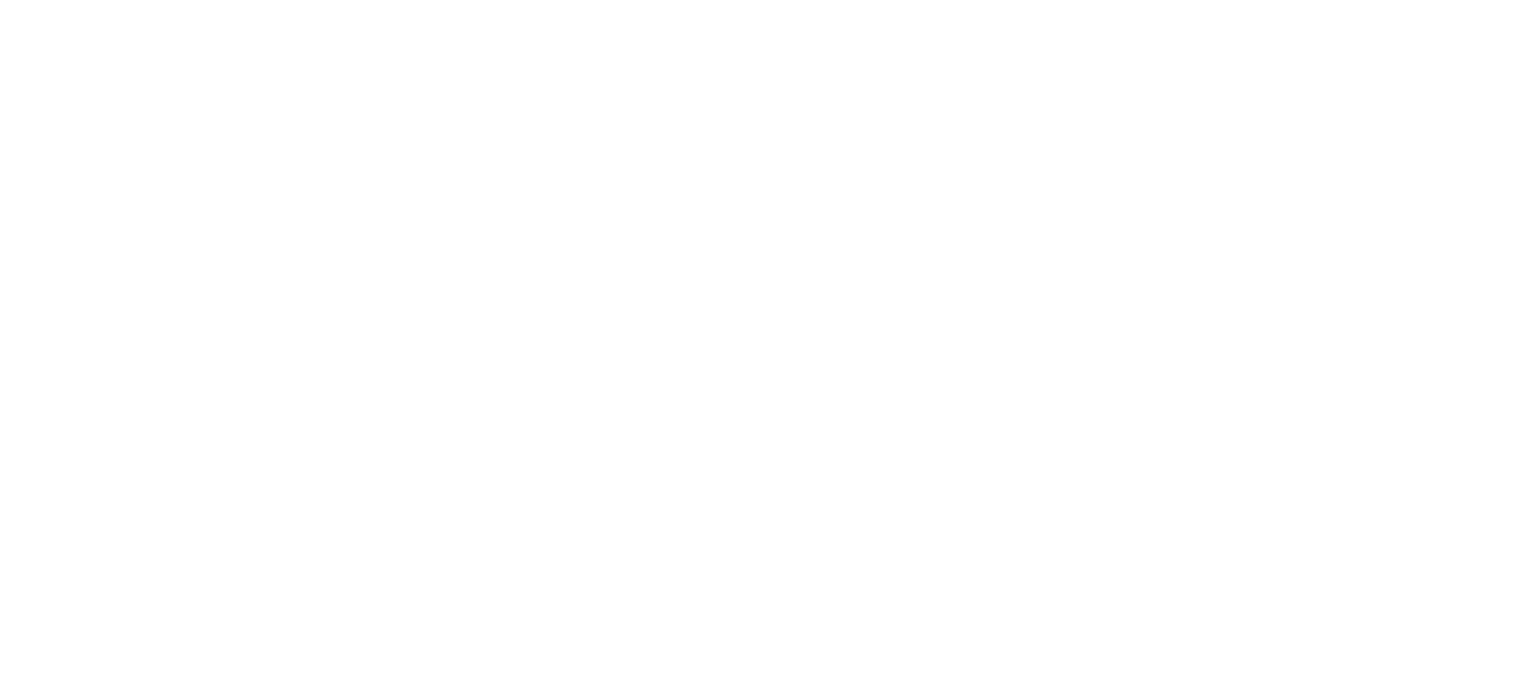 scroll, scrollTop: 0, scrollLeft: 0, axis: both 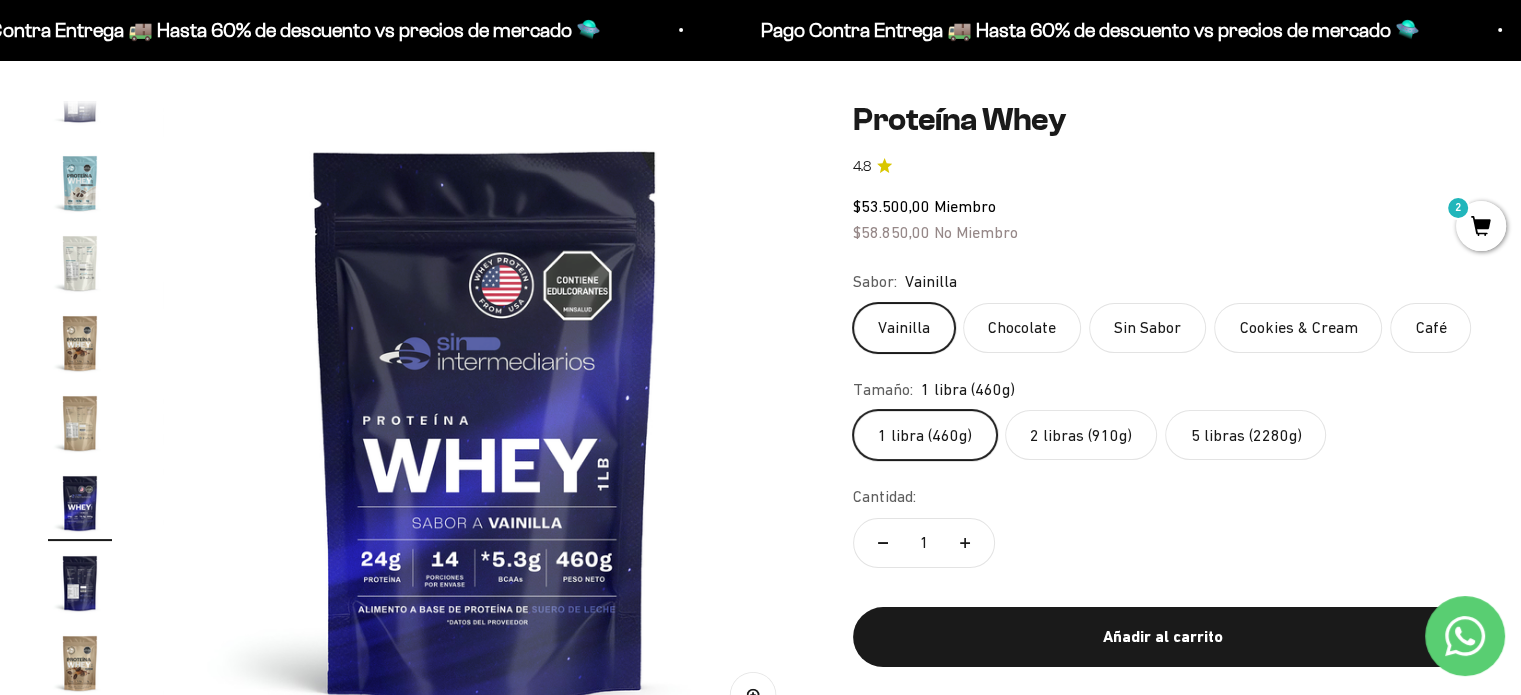 click on "5 libras (2280g)" 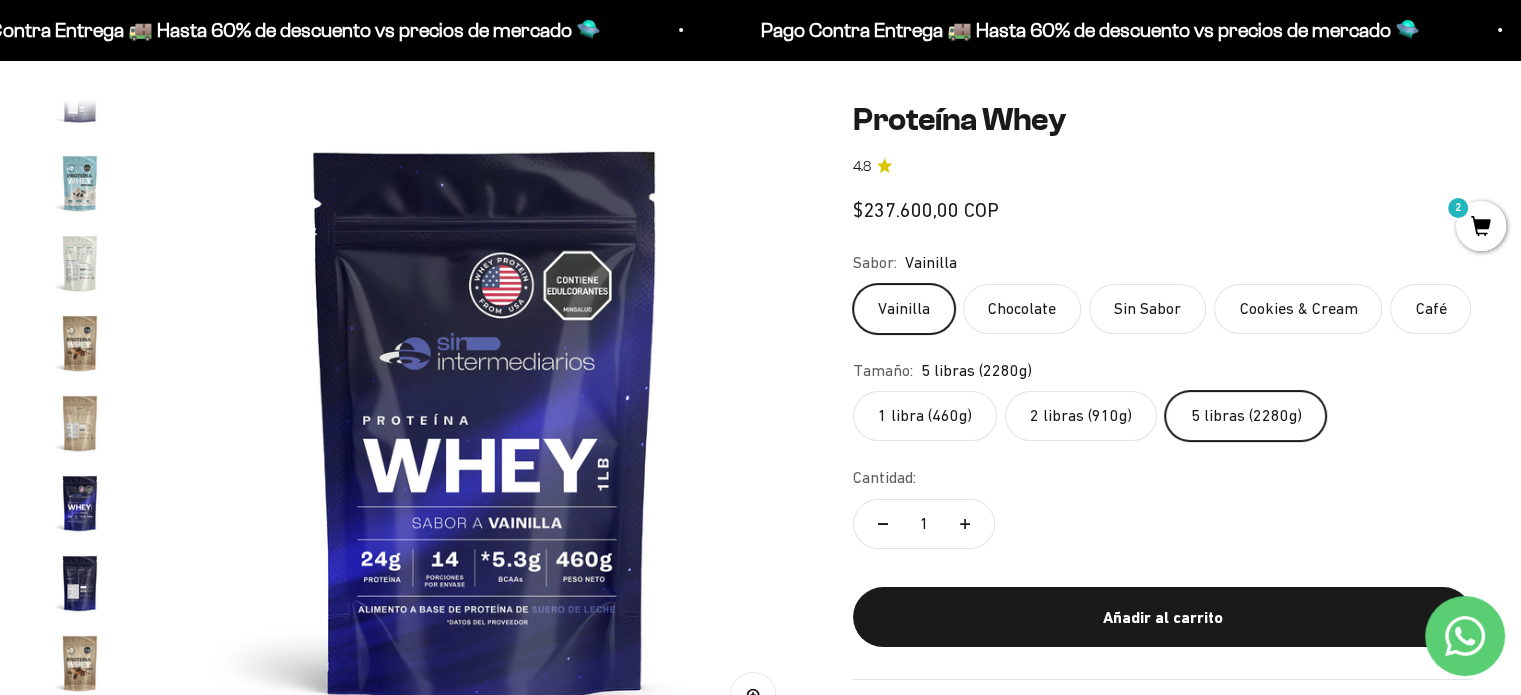 scroll, scrollTop: 0, scrollLeft: 6023, axis: horizontal 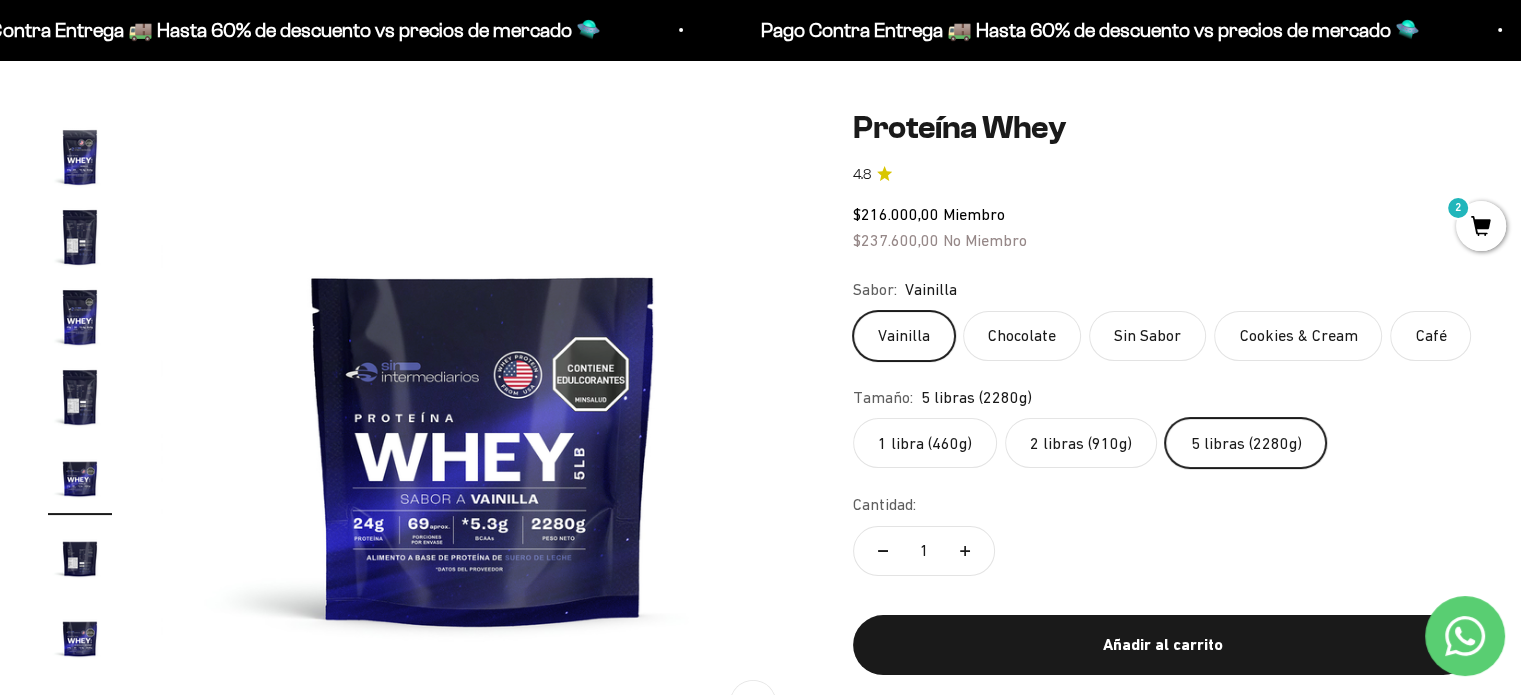 click on "1 libra (460g)" 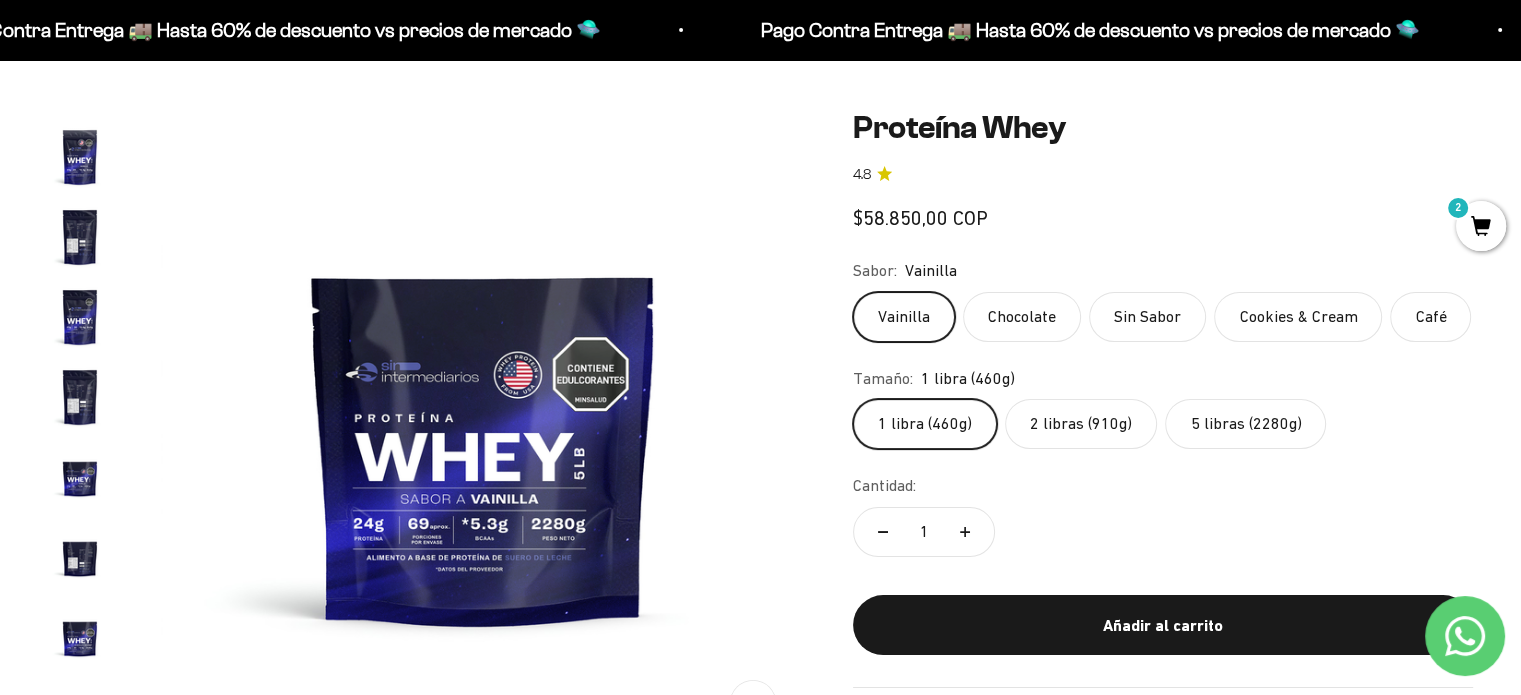 scroll, scrollTop: 0, scrollLeft: 11376, axis: horizontal 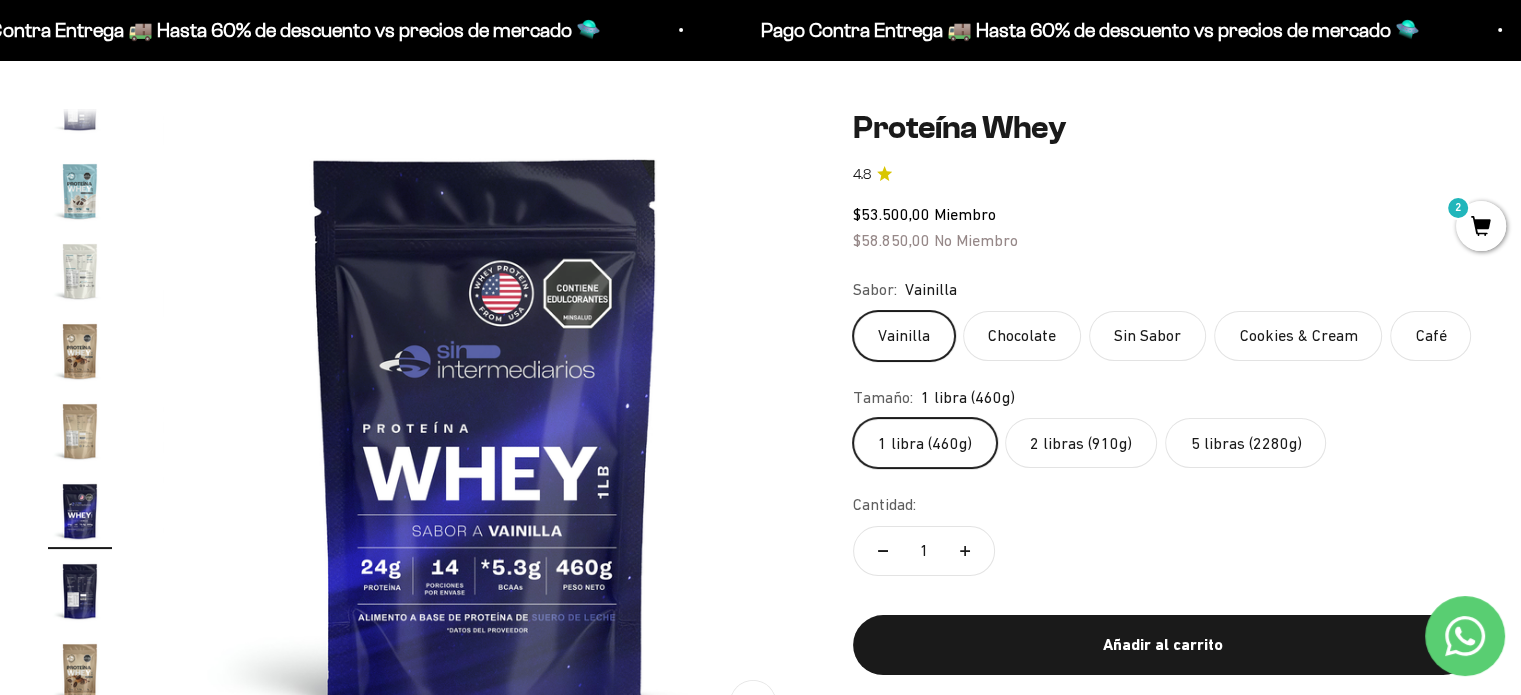 click on "5 libras (2280g)" 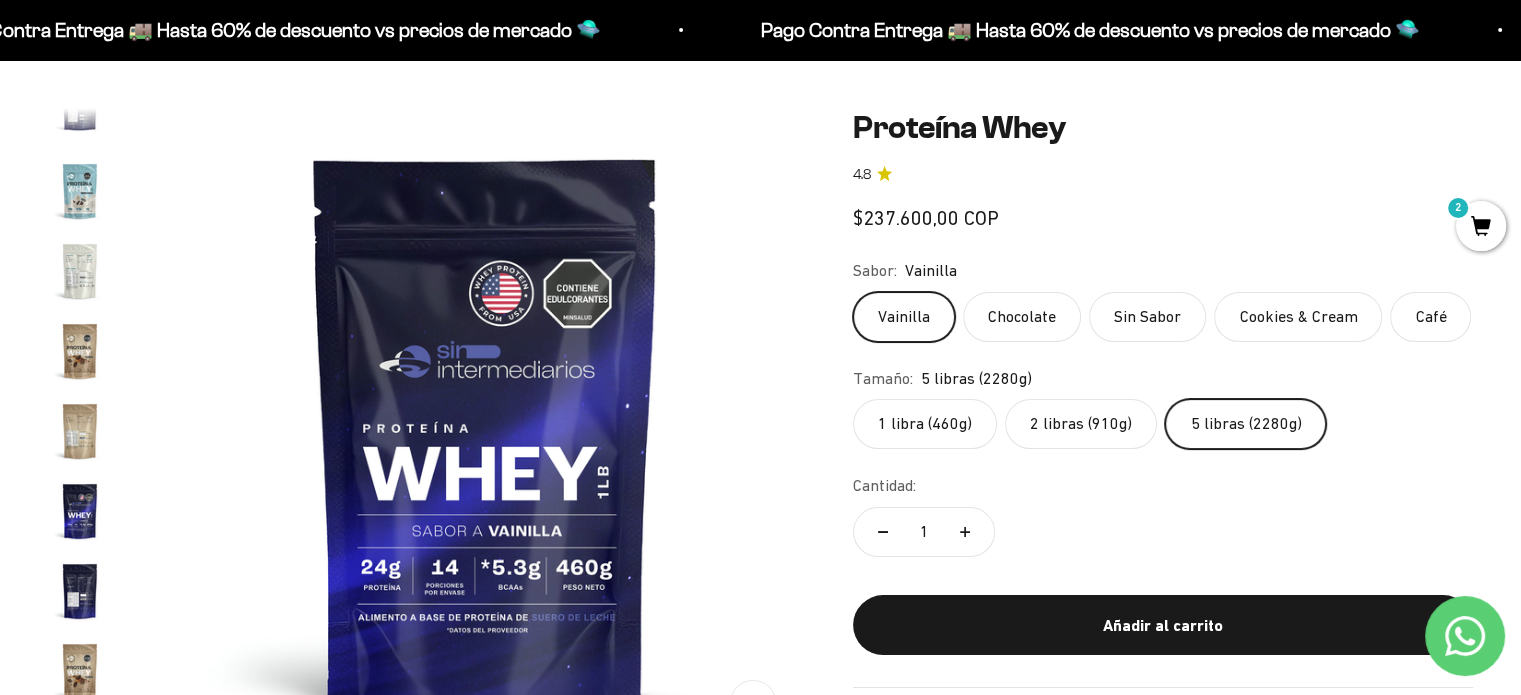 scroll, scrollTop: 0, scrollLeft: 6023, axis: horizontal 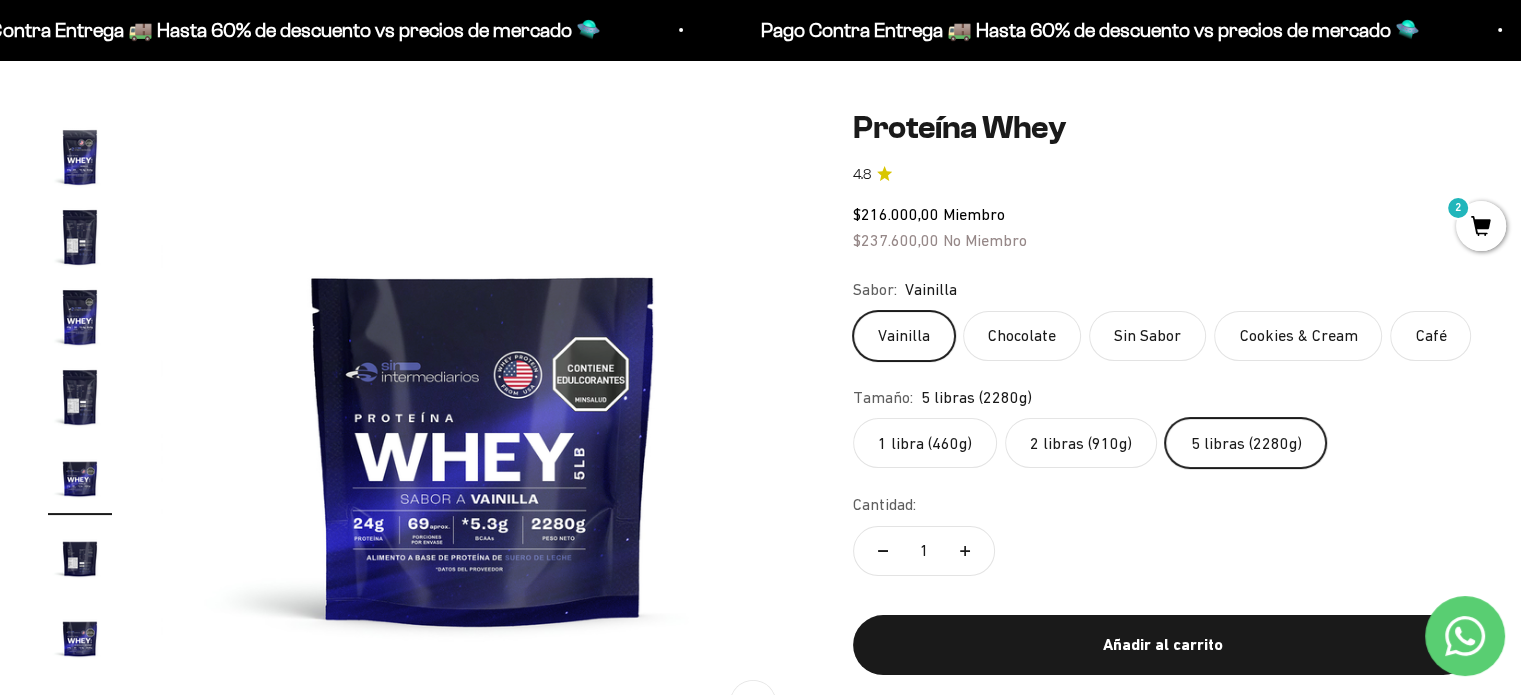 click at bounding box center (80, 237) 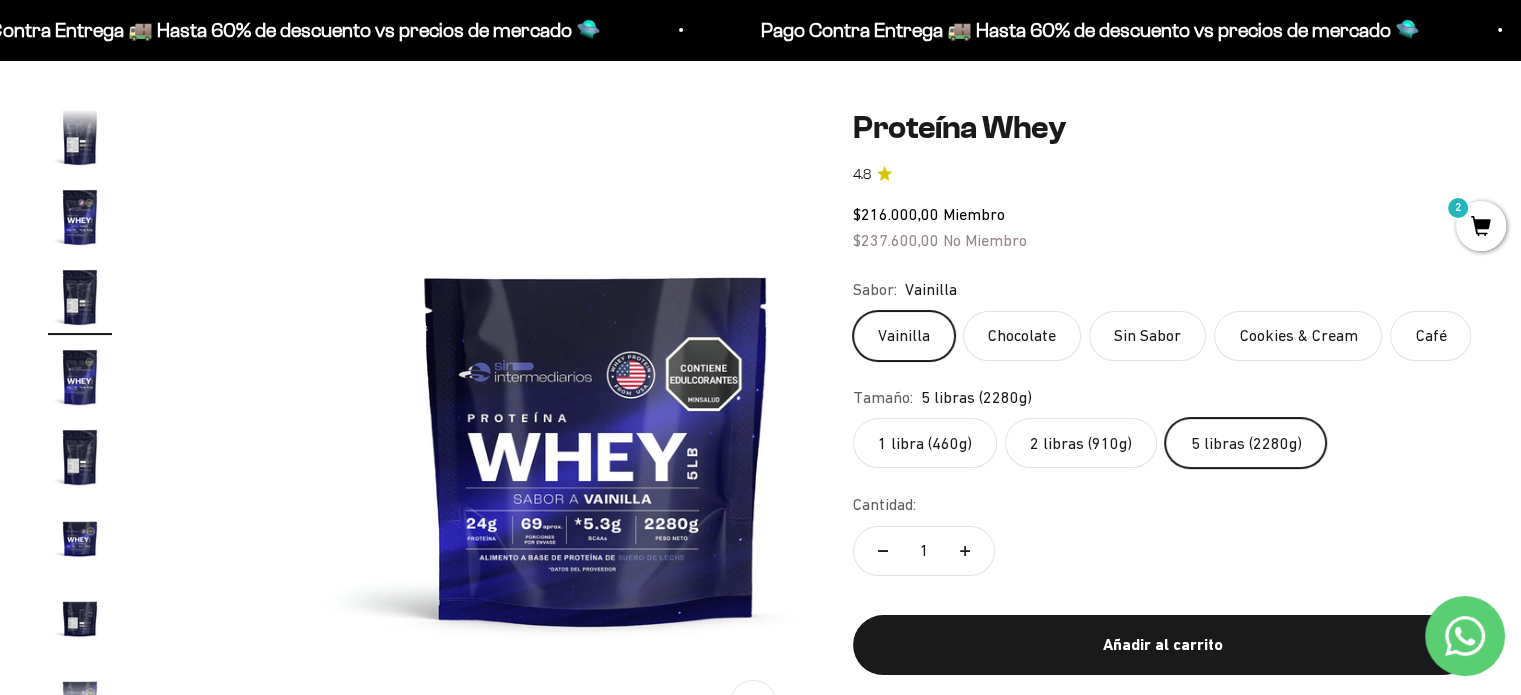 scroll, scrollTop: 0, scrollLeft: 4774, axis: horizontal 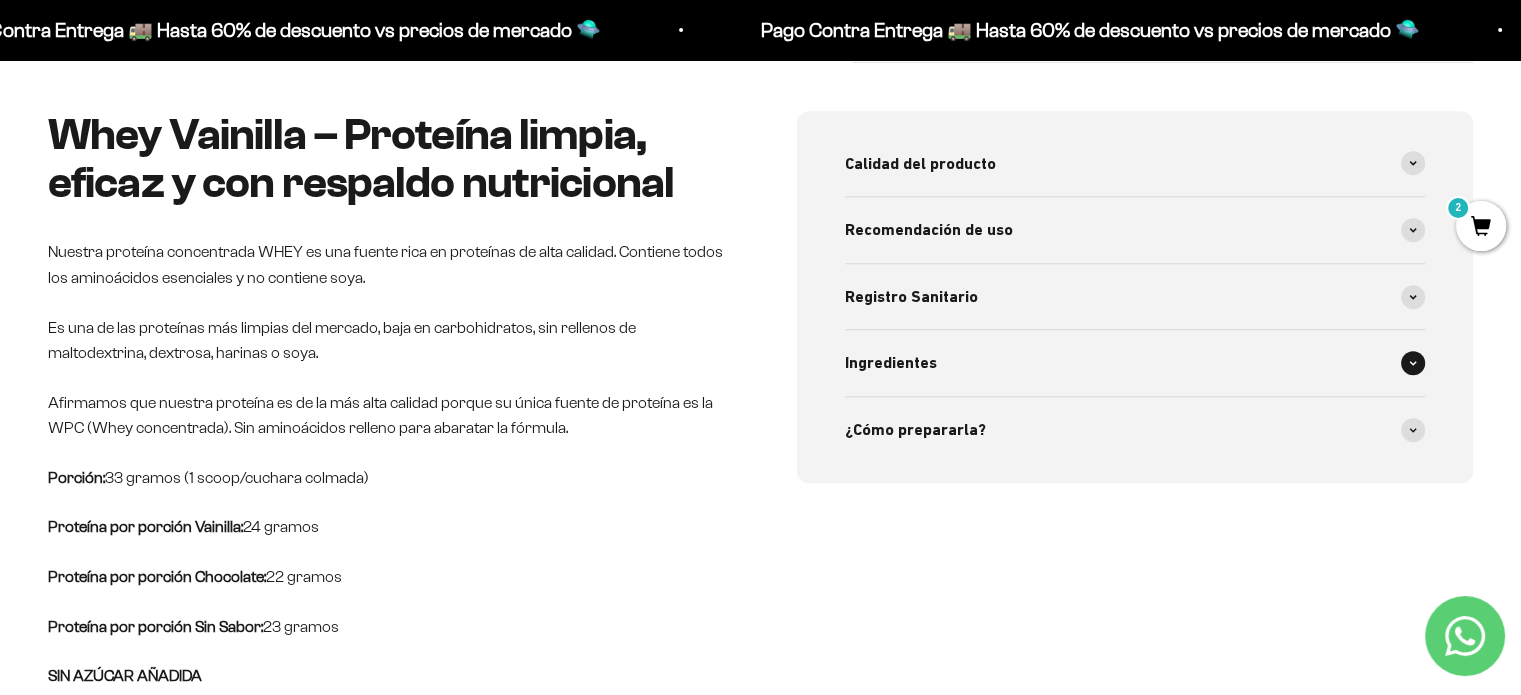 click on "Ingredientes" at bounding box center (891, 363) 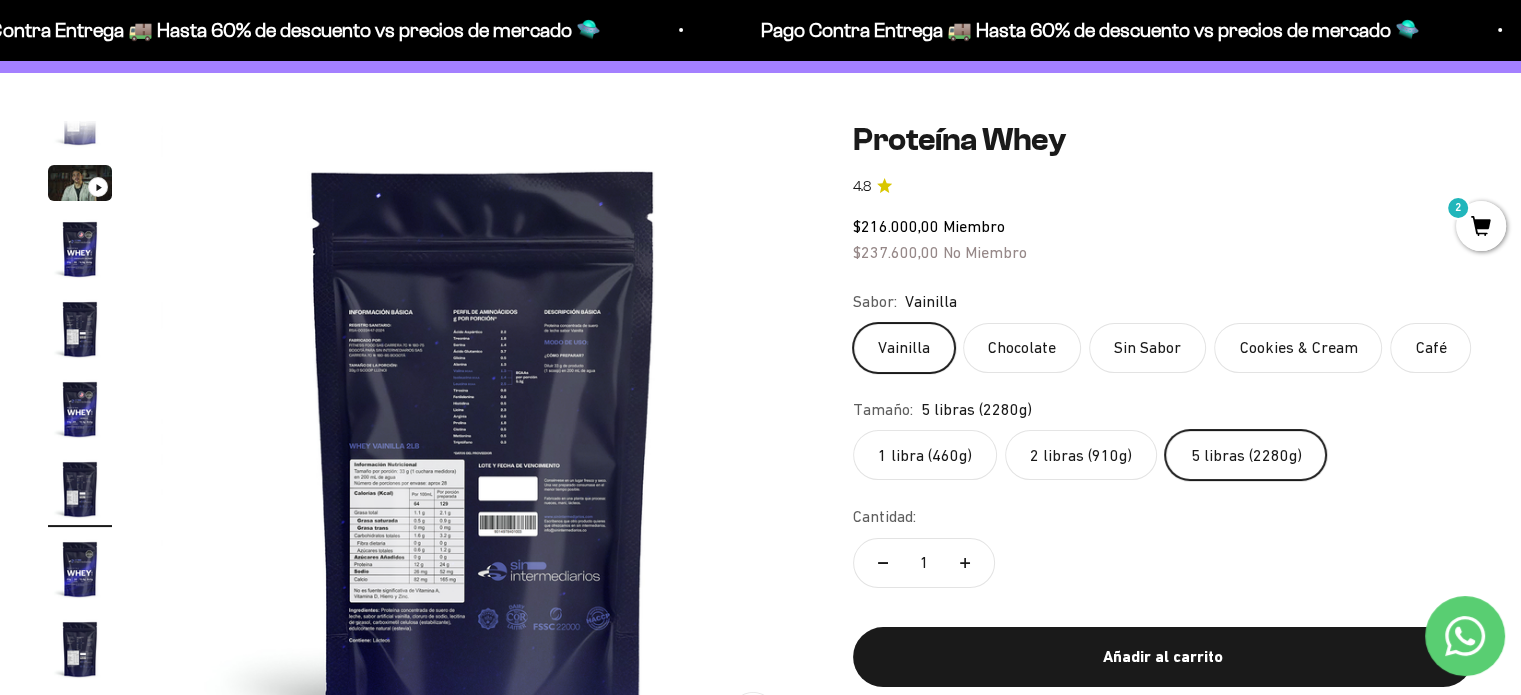 scroll, scrollTop: 134, scrollLeft: 0, axis: vertical 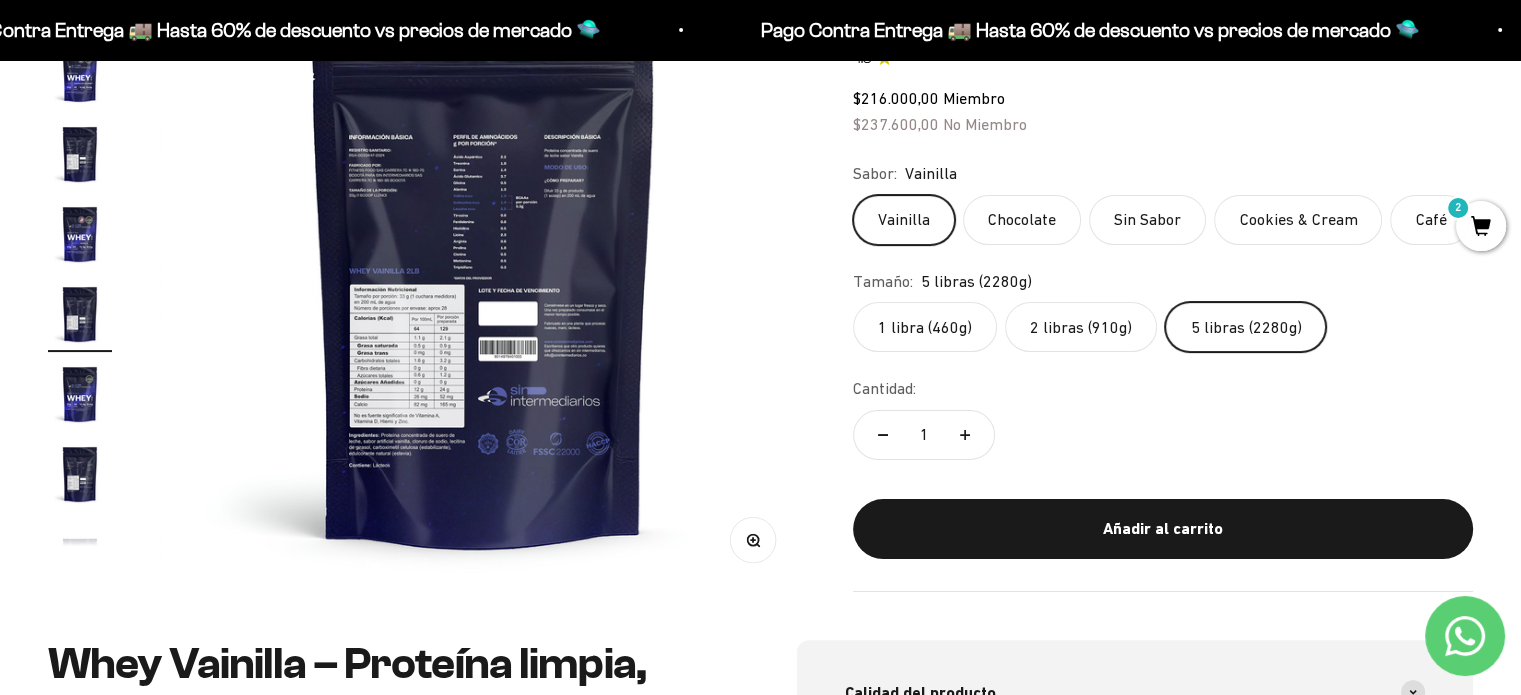 click 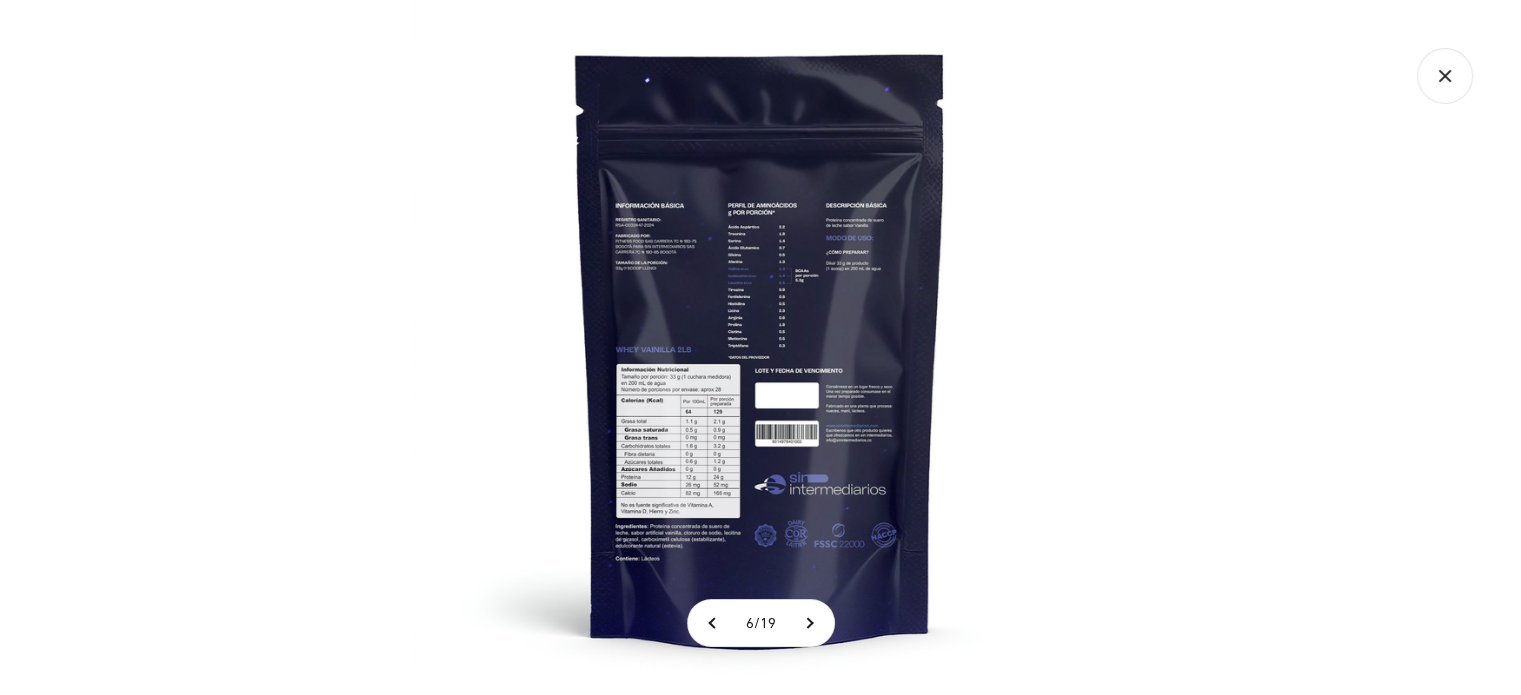 click at bounding box center [760, 347] 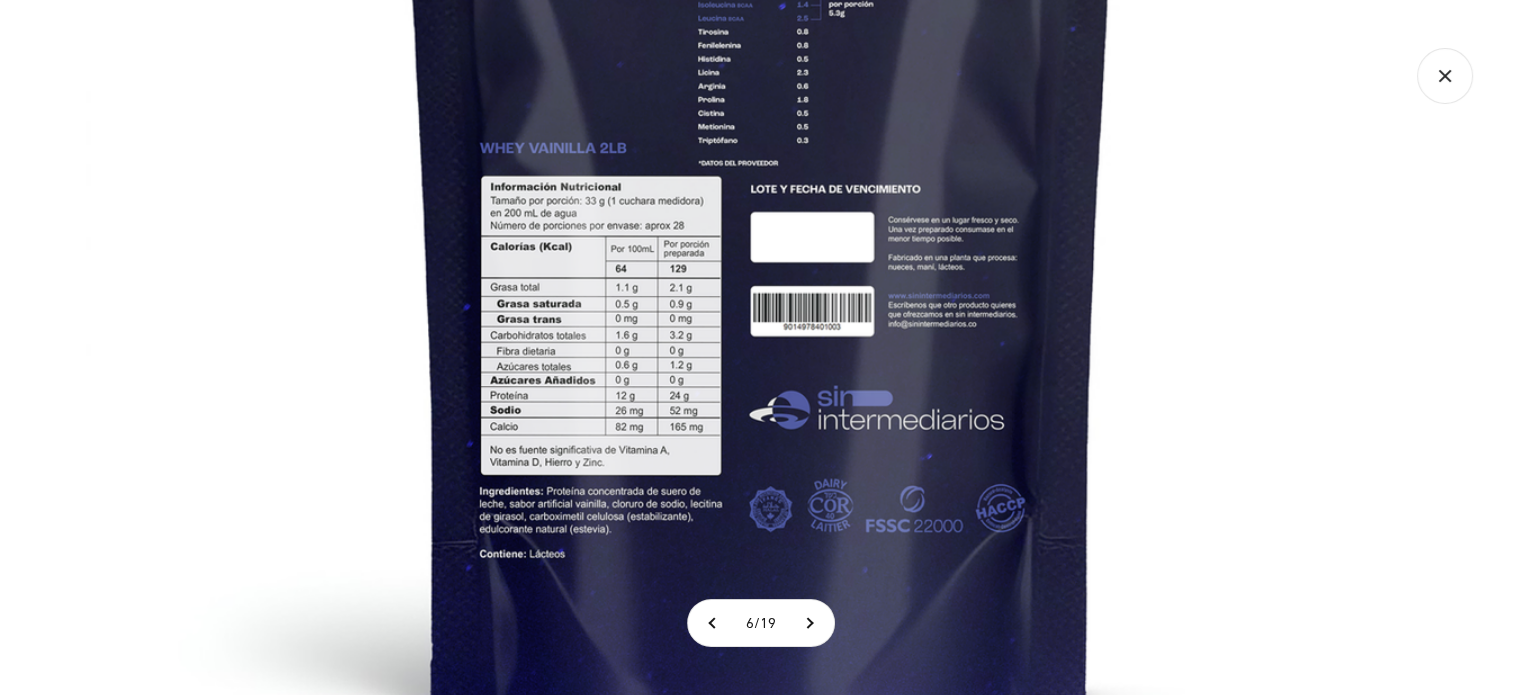 click at bounding box center (761, 144) 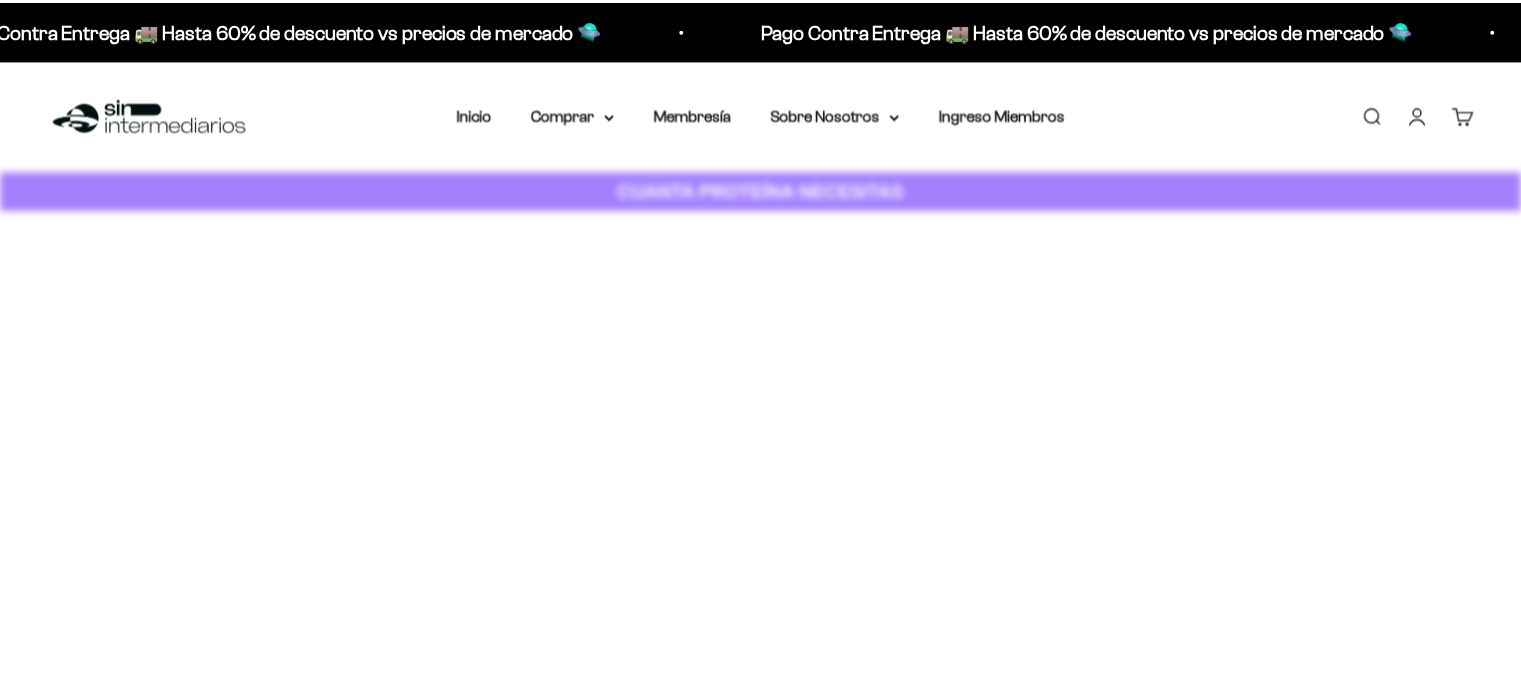scroll, scrollTop: 0, scrollLeft: 0, axis: both 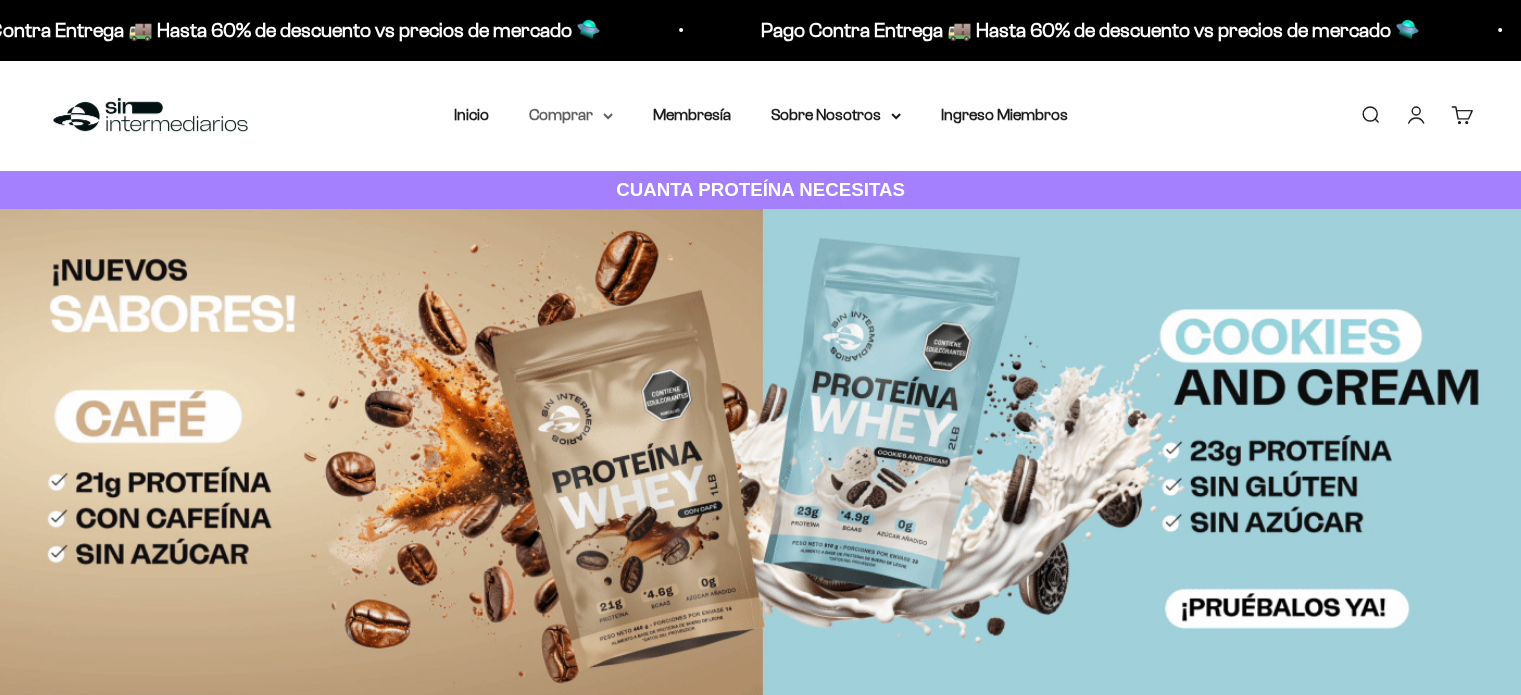 click on "Comprar" at bounding box center (571, 115) 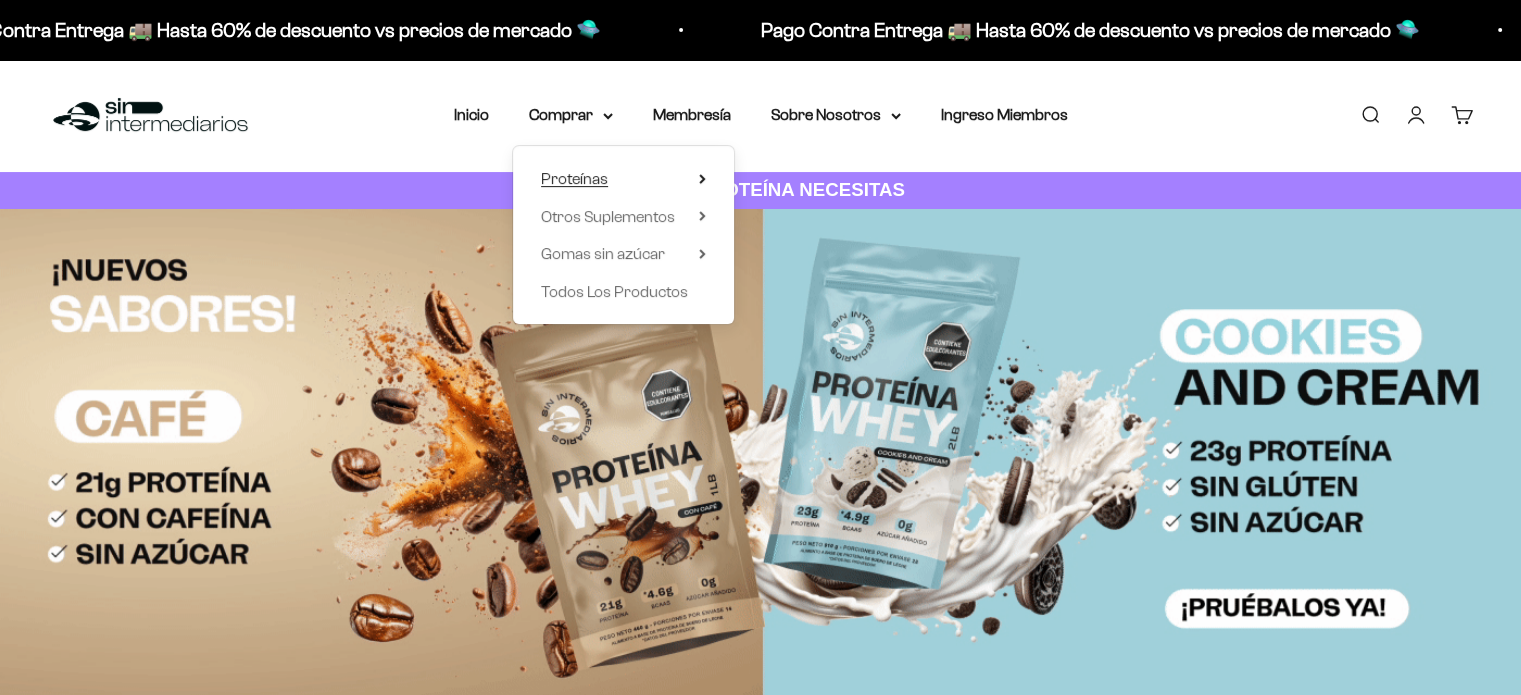 click on "Proteínas" at bounding box center (574, 178) 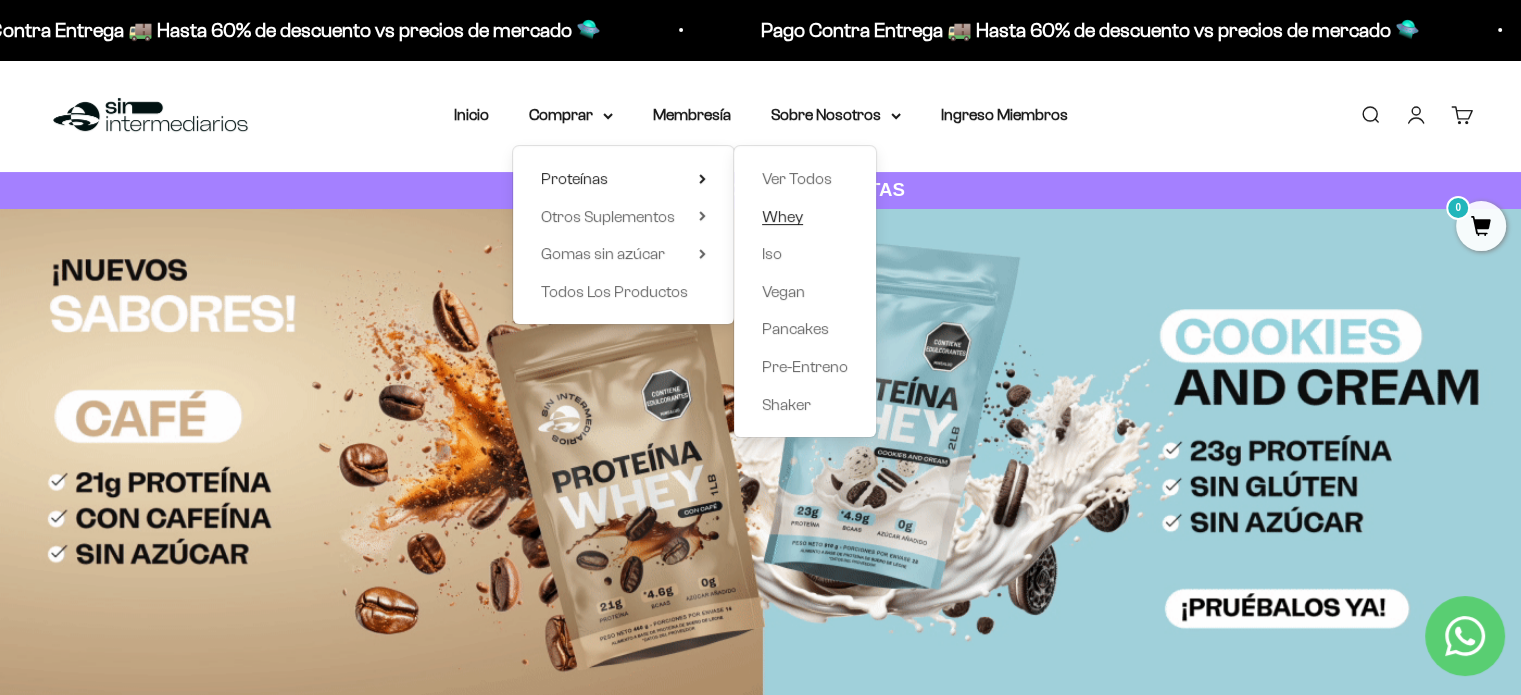 click on "Whey" at bounding box center [782, 216] 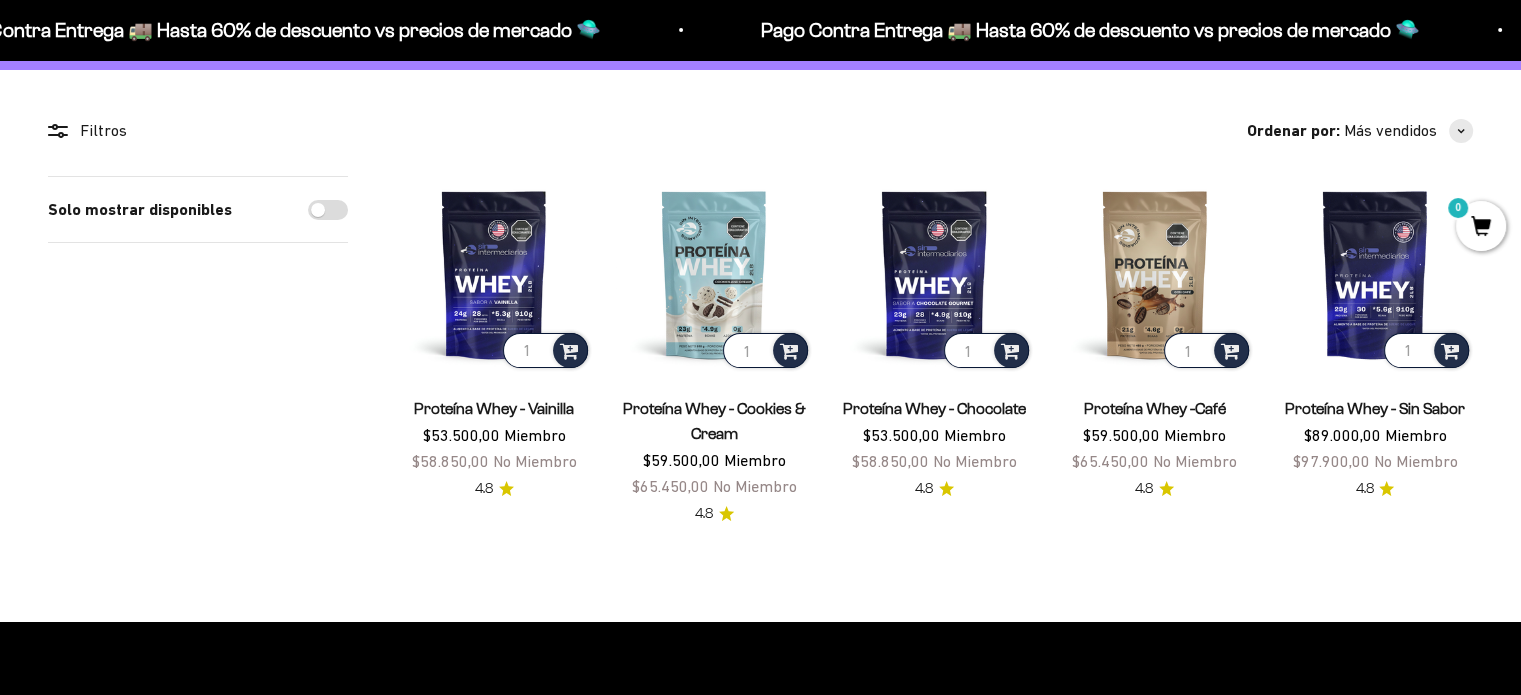 scroll, scrollTop: 167, scrollLeft: 0, axis: vertical 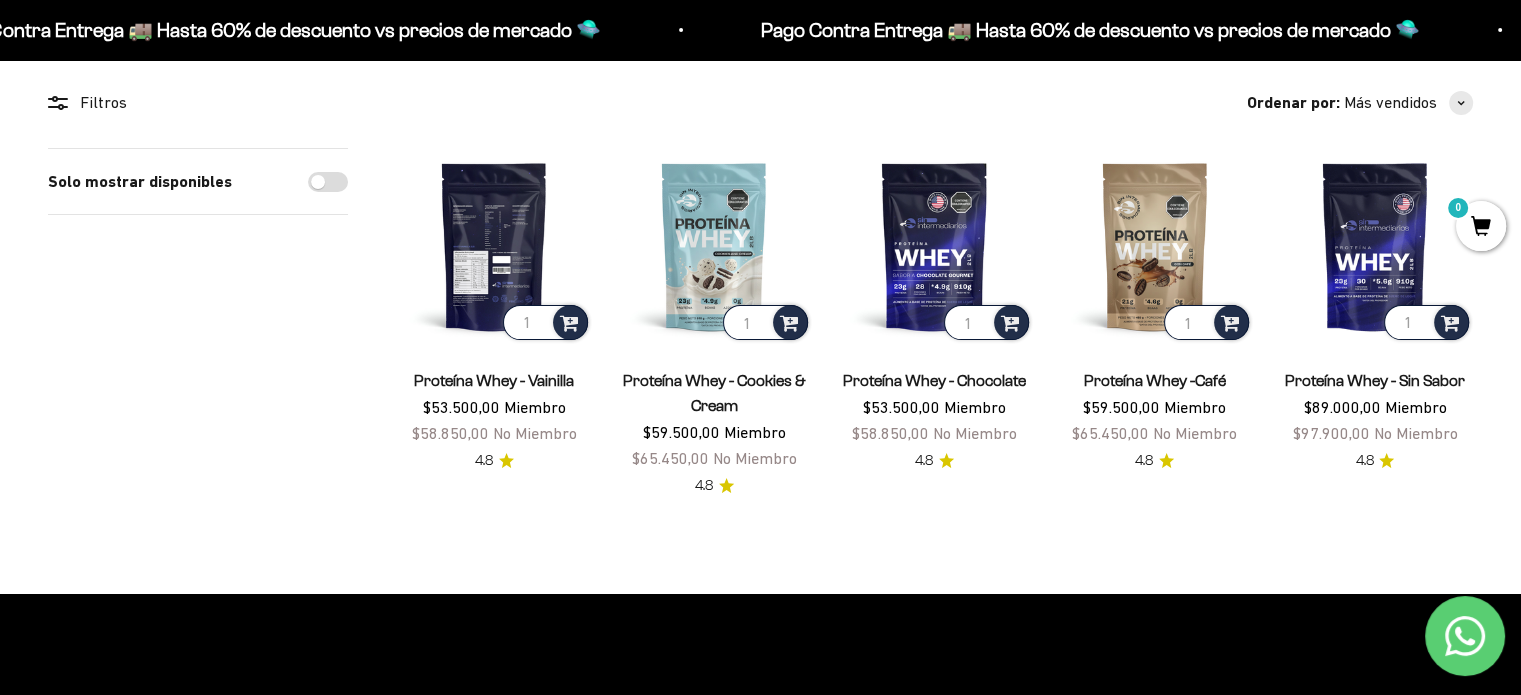 click at bounding box center (494, 246) 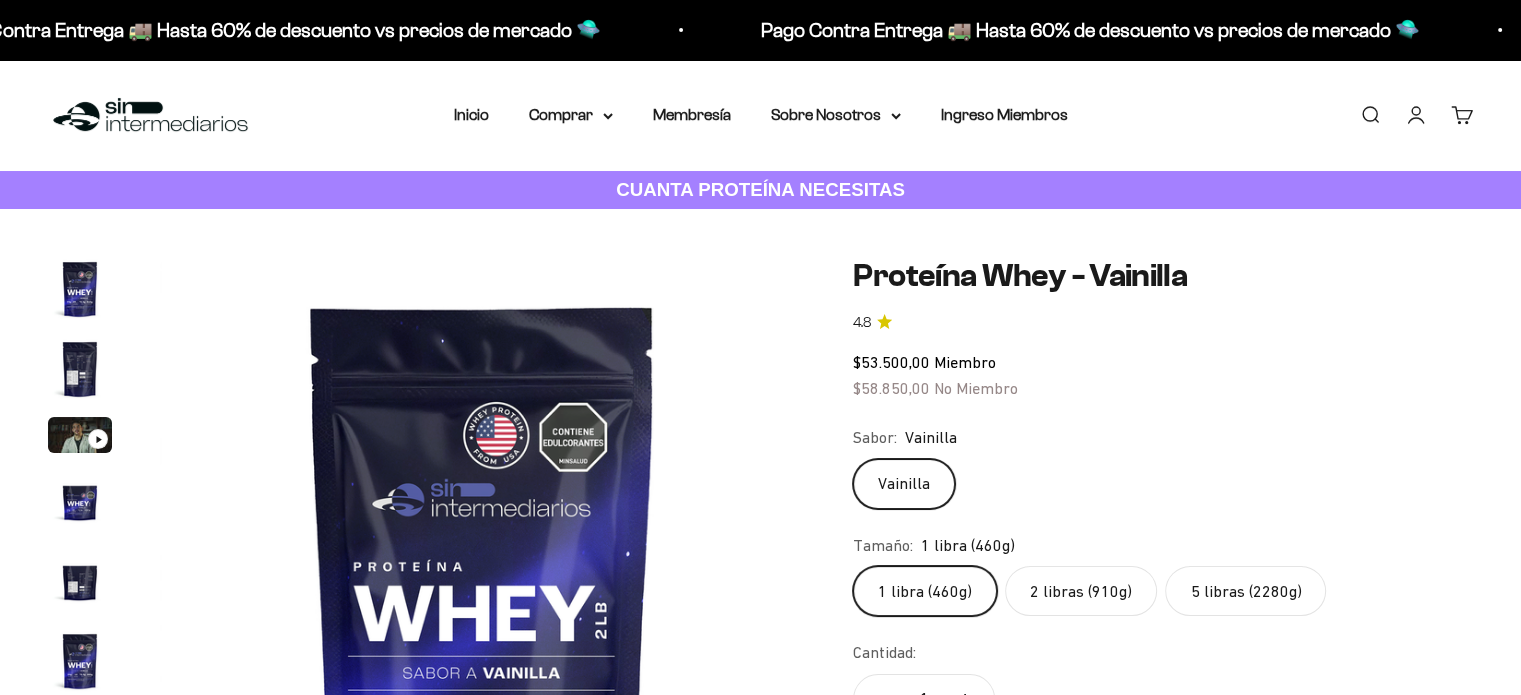scroll, scrollTop: 276, scrollLeft: 0, axis: vertical 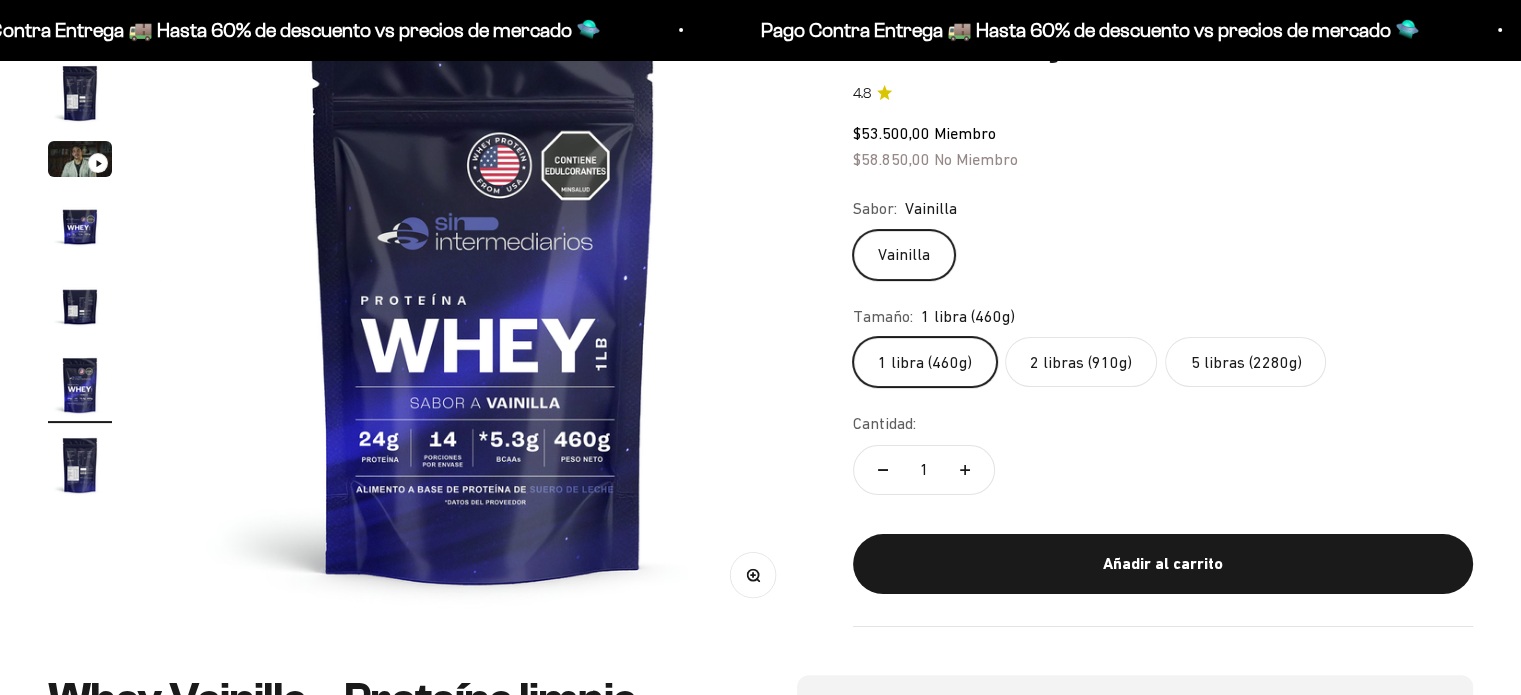 click on "5 libras (2280g)" 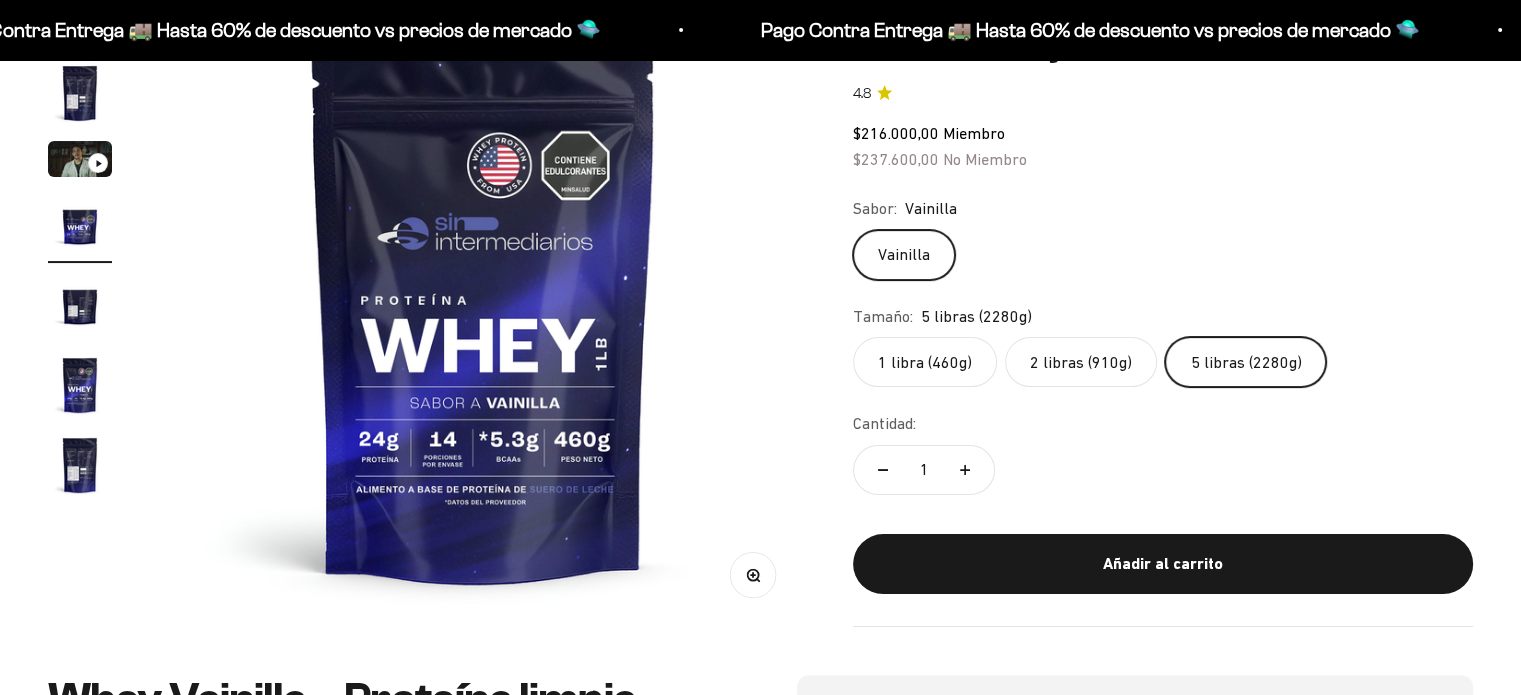 scroll, scrollTop: 98, scrollLeft: 0, axis: vertical 